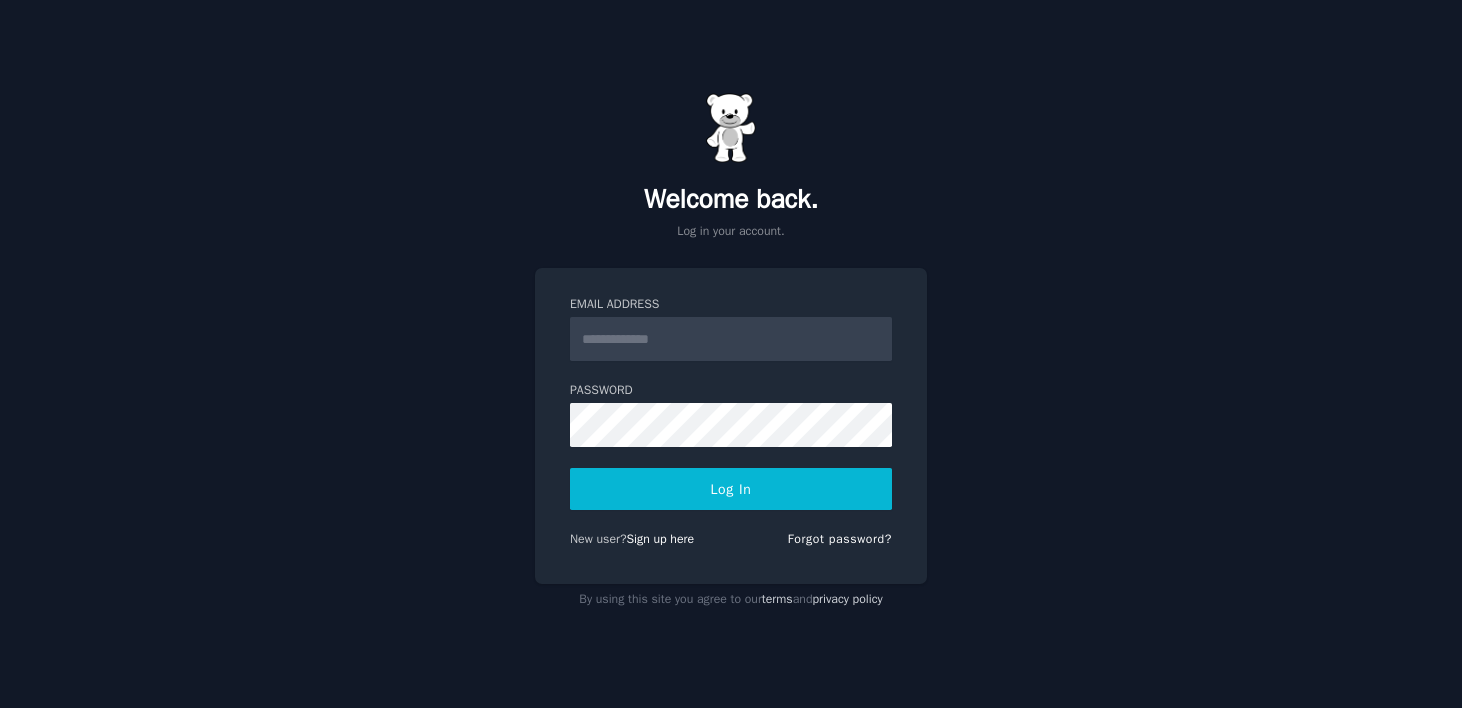 scroll, scrollTop: 0, scrollLeft: 0, axis: both 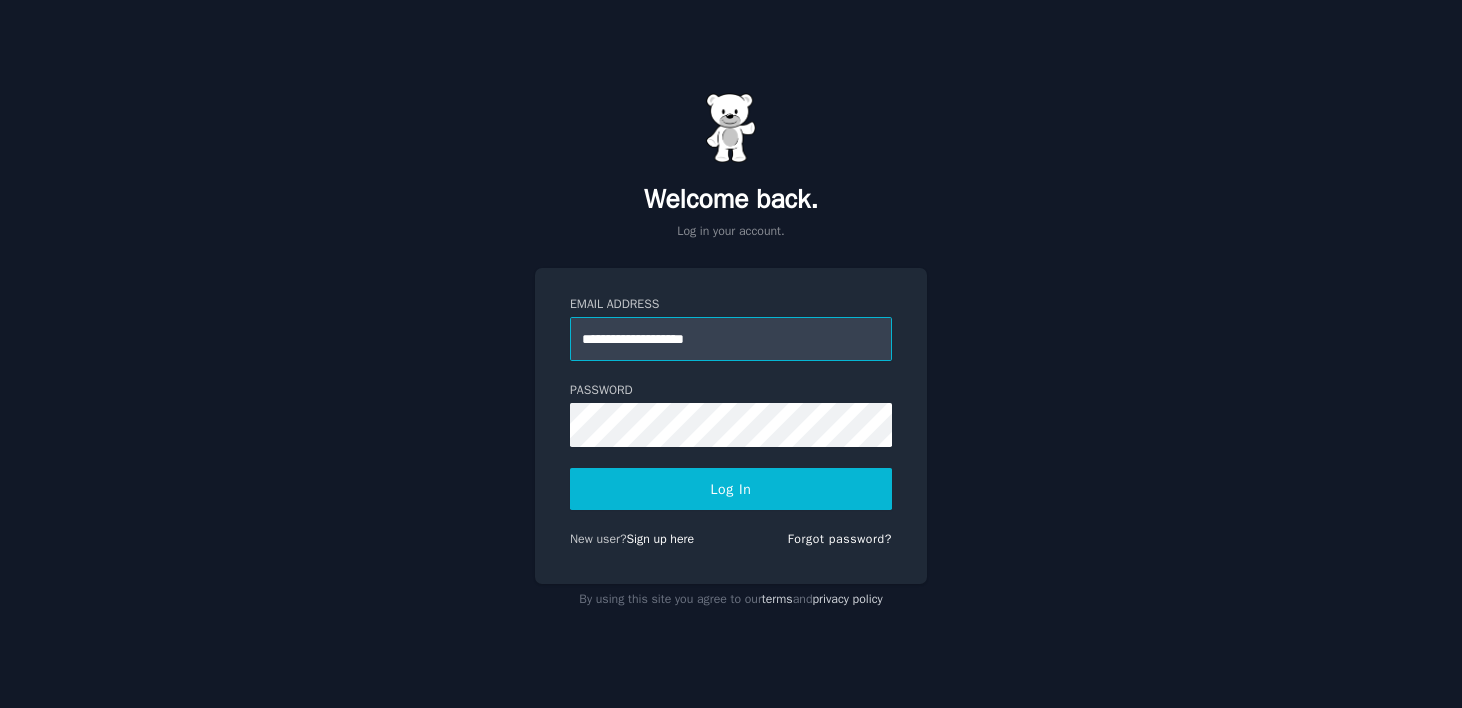 click on "**********" at bounding box center (731, 339) 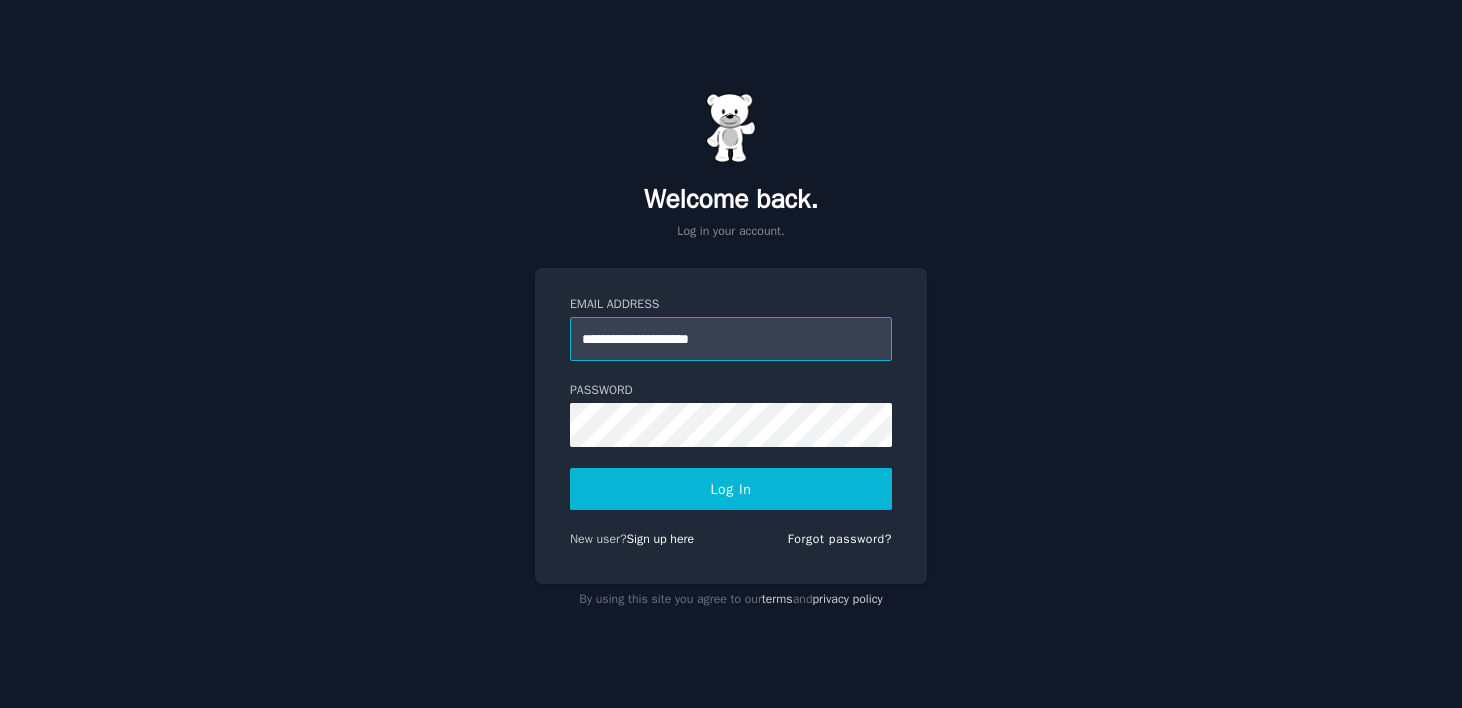 type on "**********" 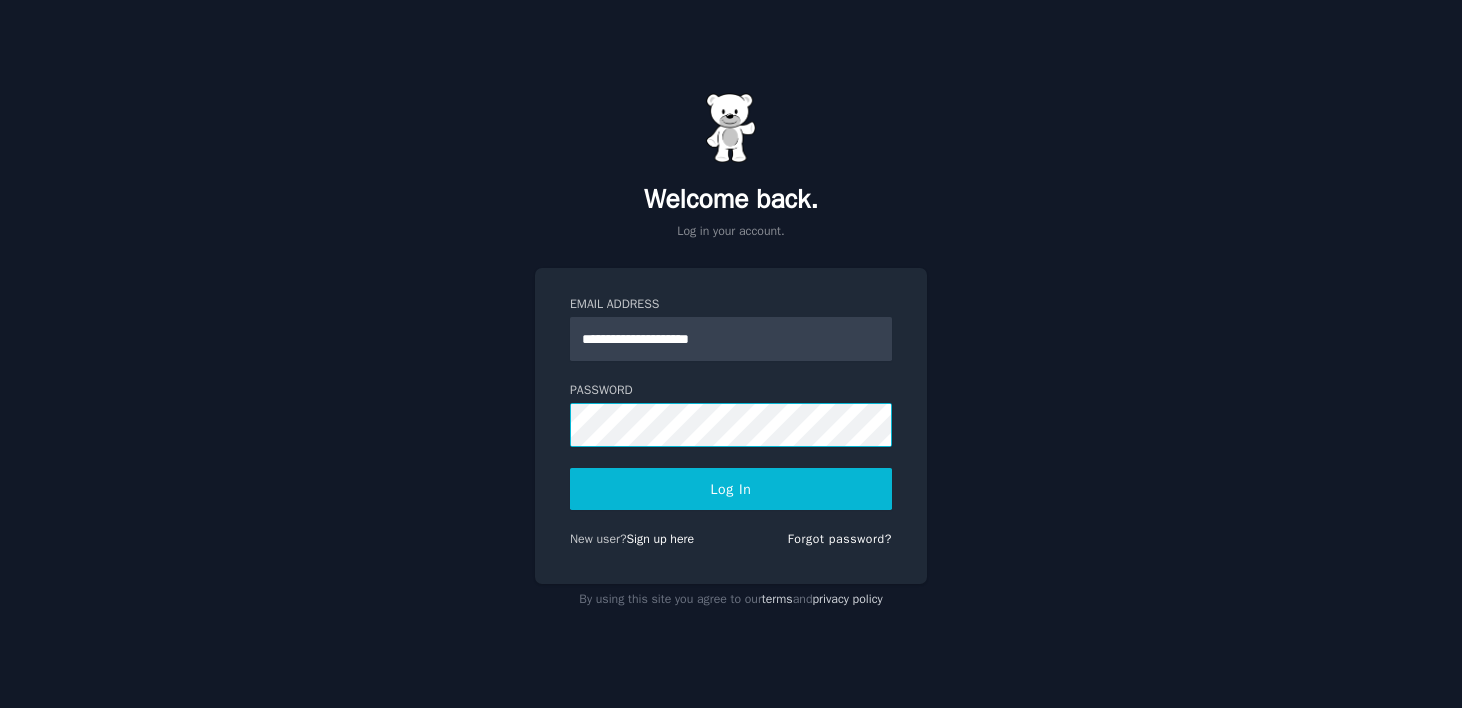 click on "Log In" at bounding box center (731, 489) 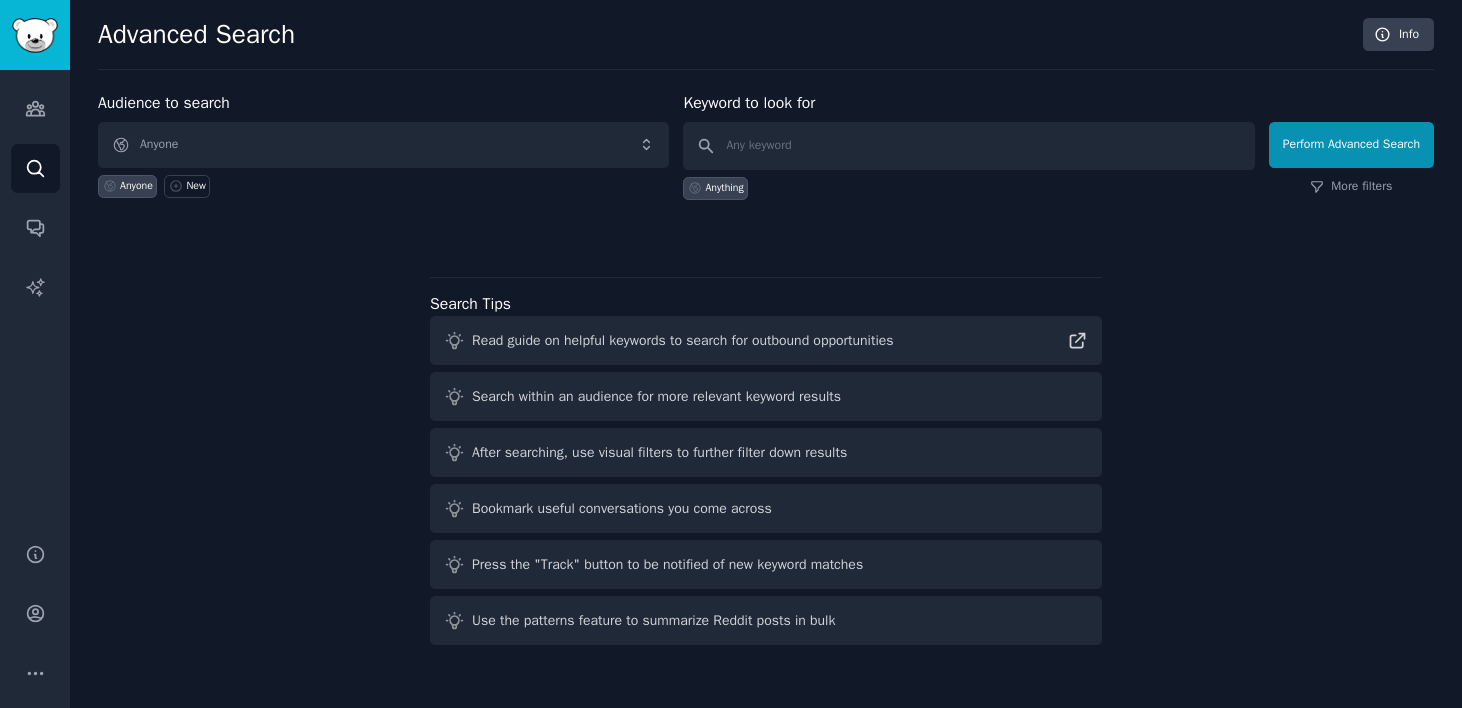 scroll, scrollTop: 0, scrollLeft: 0, axis: both 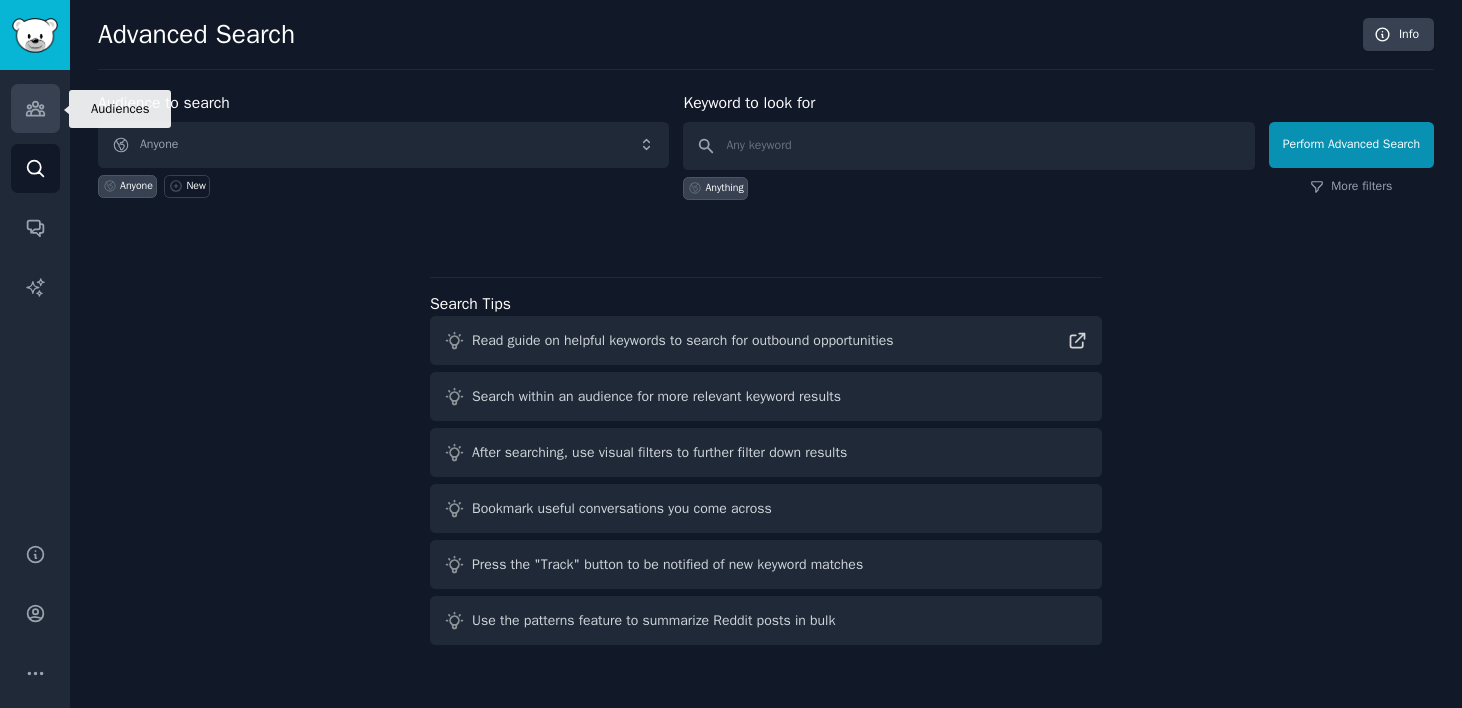 click 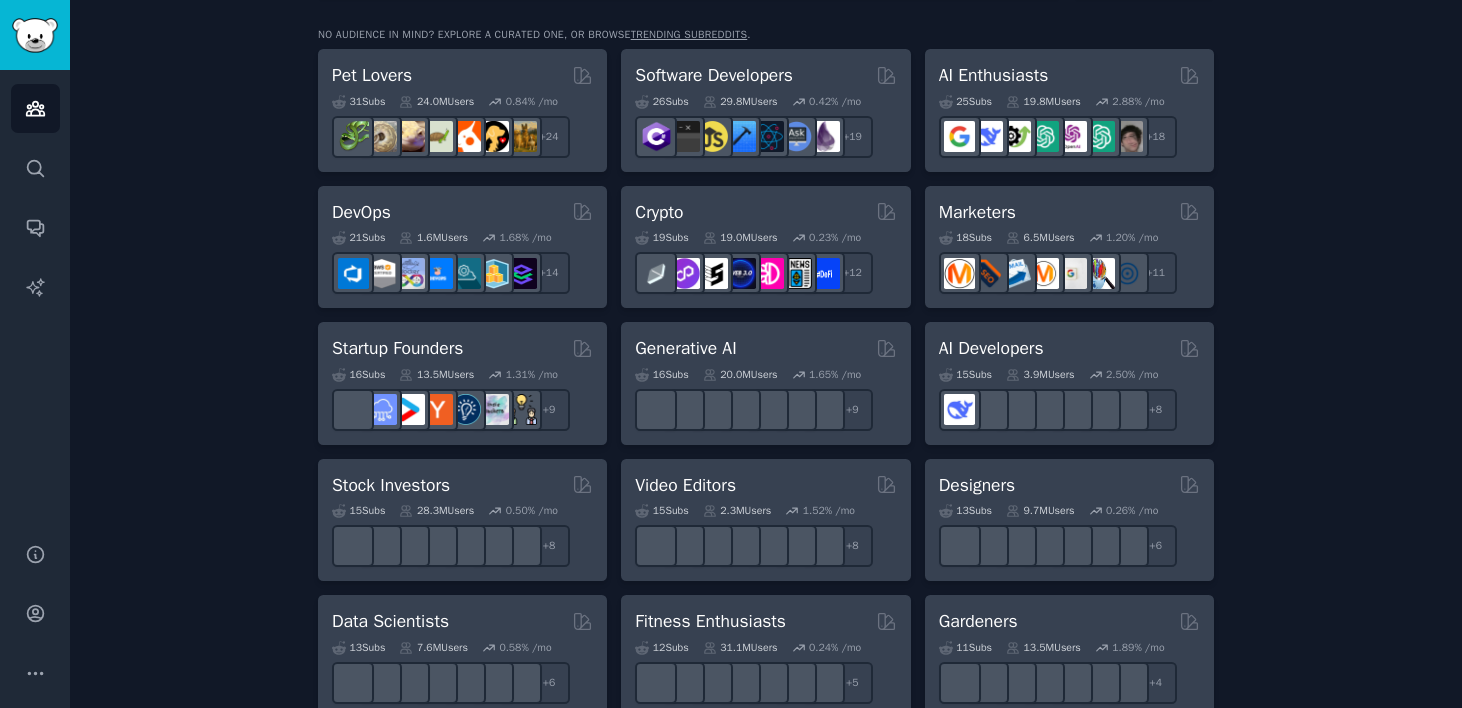 scroll, scrollTop: 0, scrollLeft: 0, axis: both 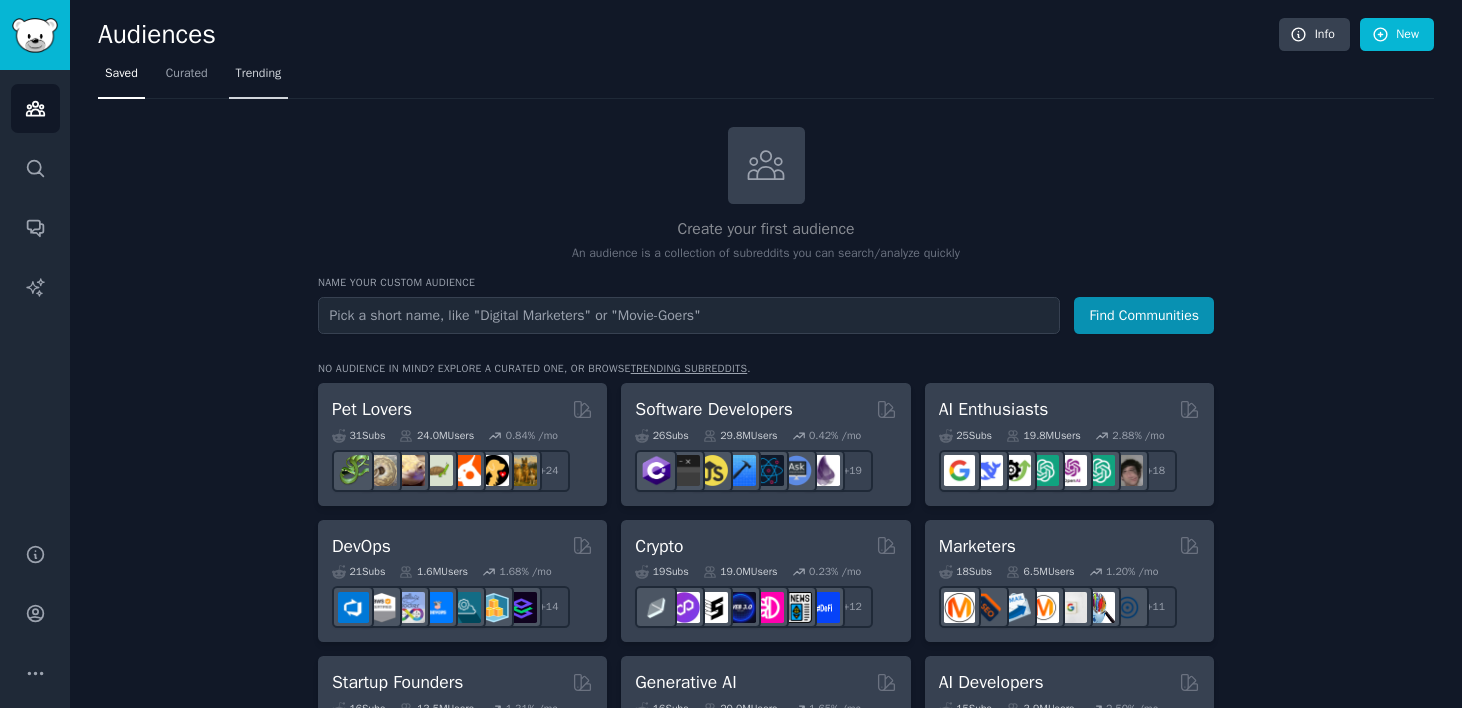 click on "Trending" at bounding box center [259, 78] 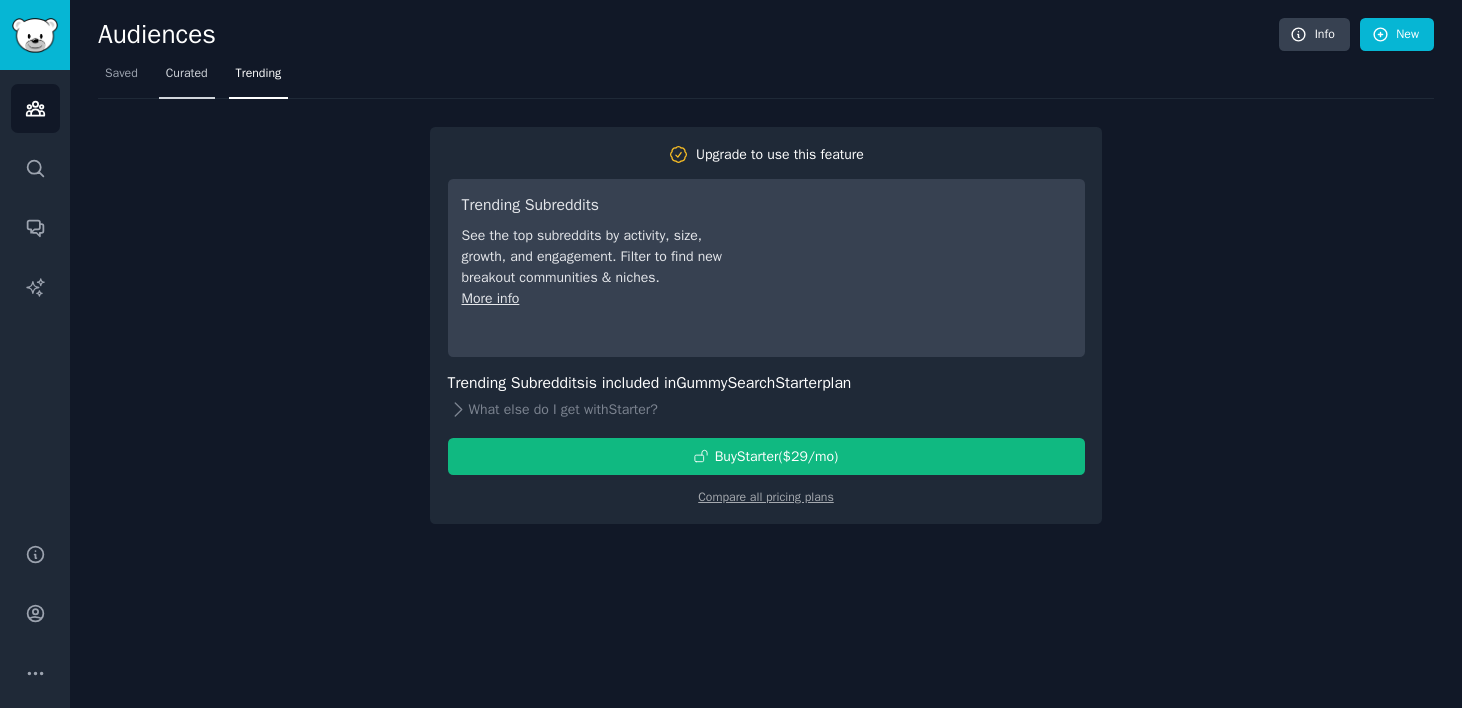 click on "Curated" at bounding box center (187, 74) 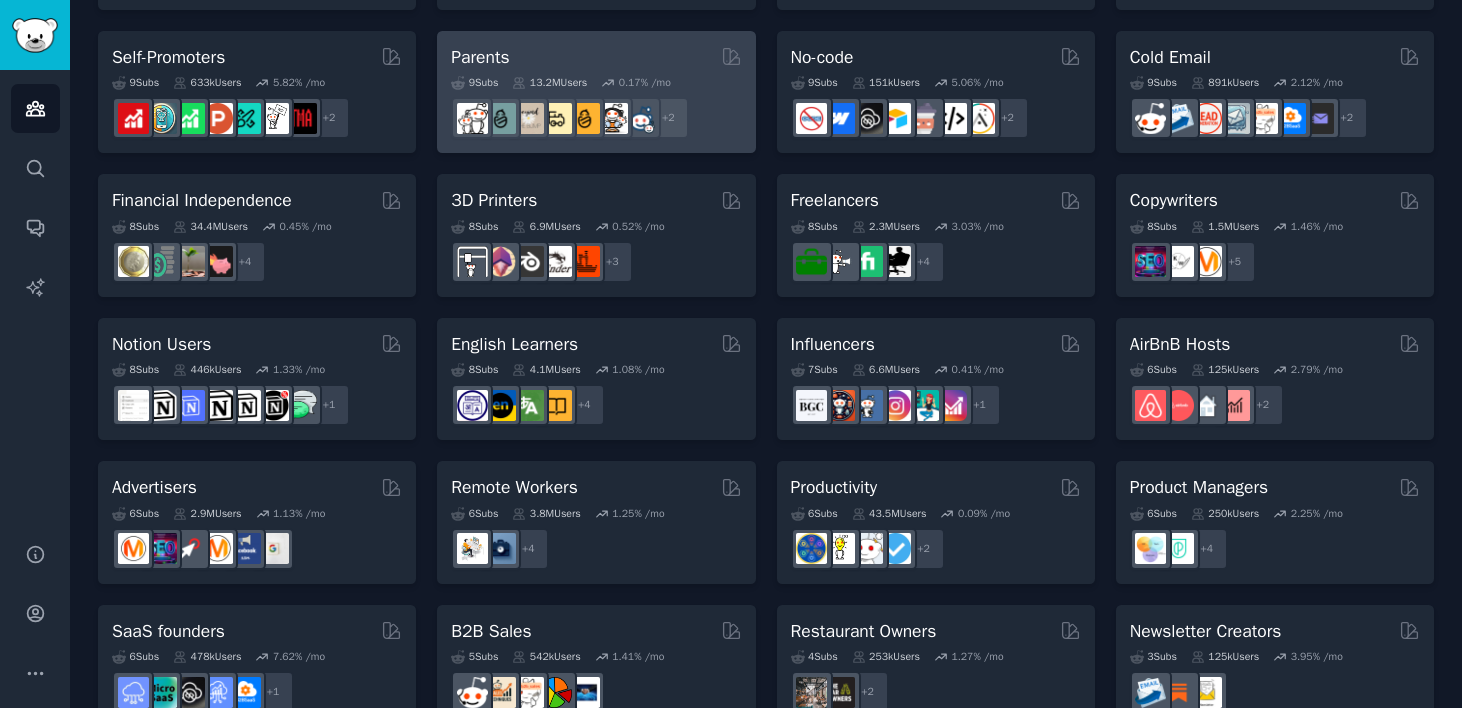 scroll, scrollTop: 844, scrollLeft: 0, axis: vertical 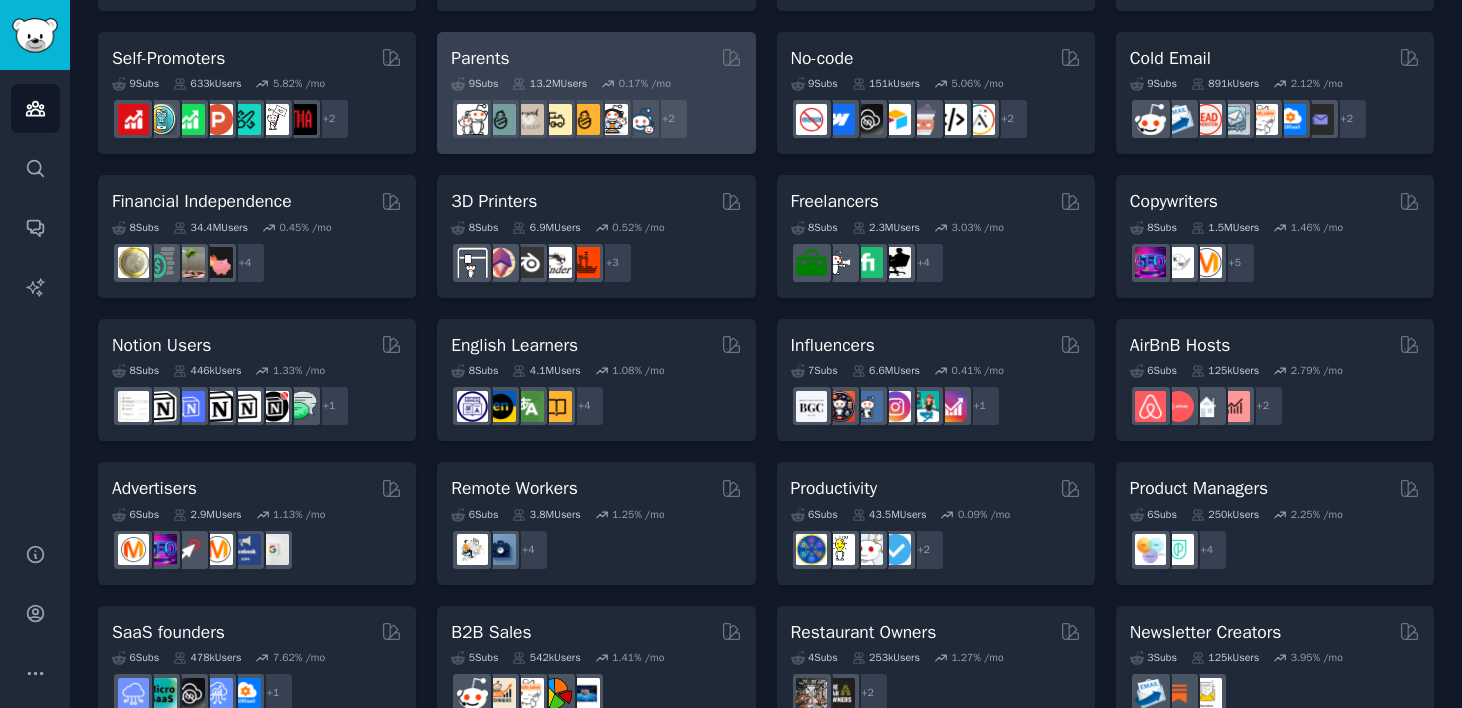 click on "13.2M  Users" at bounding box center [549, 84] 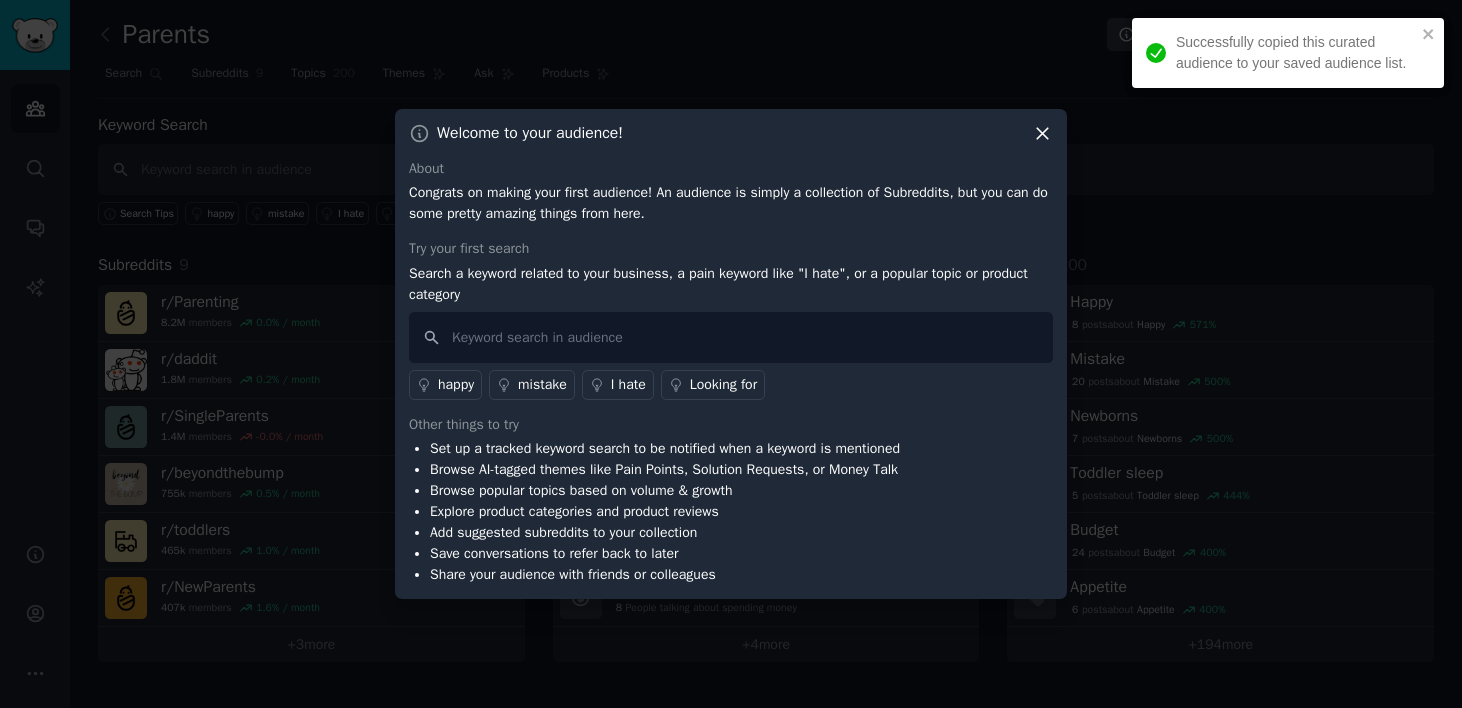 click at bounding box center [731, 354] 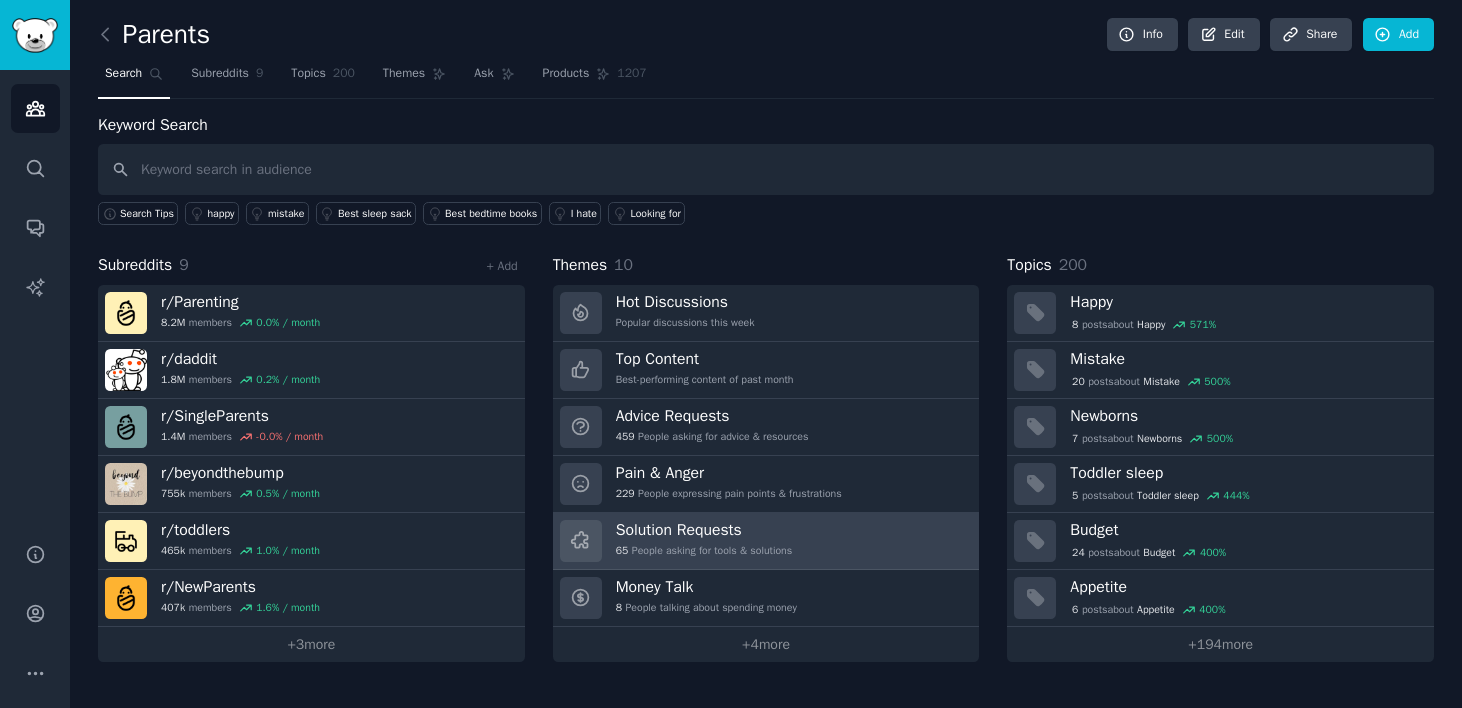 click on "Solution Requests" at bounding box center [704, 530] 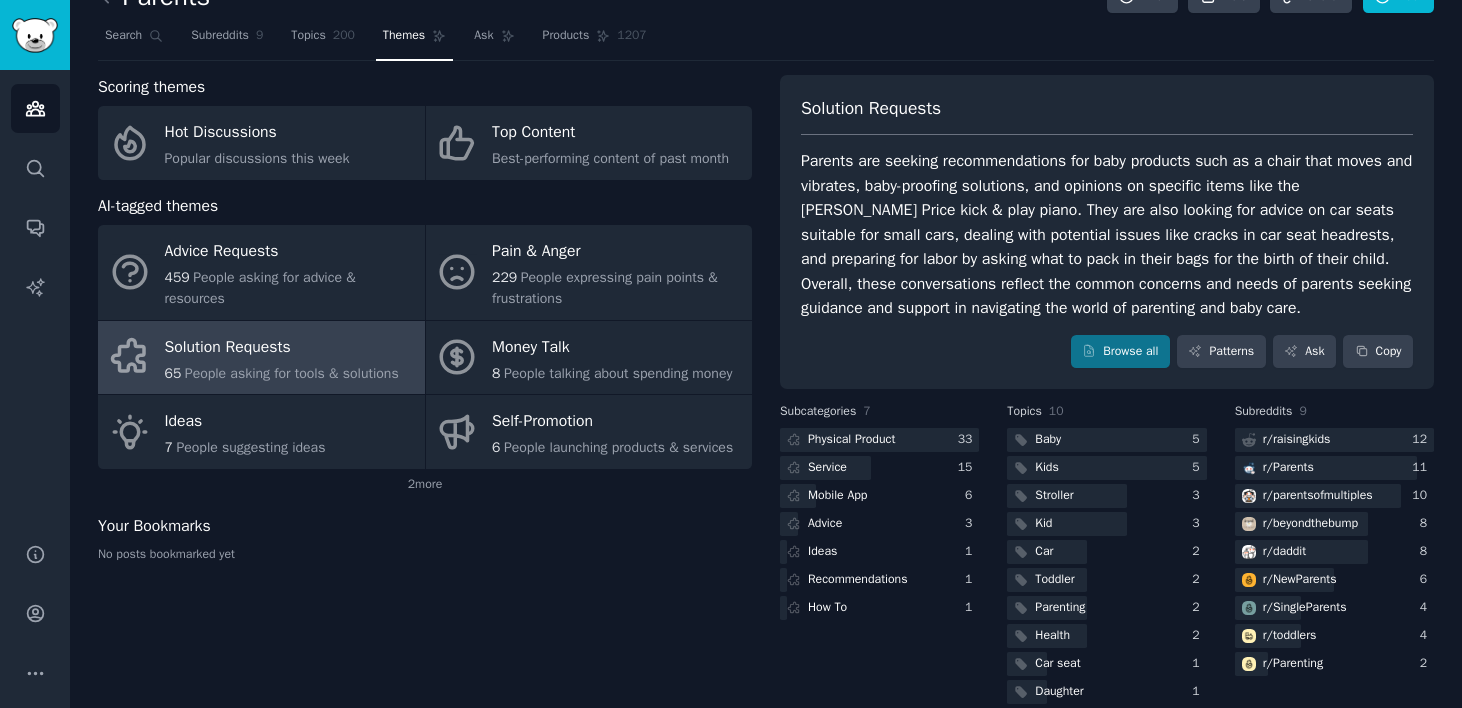 scroll, scrollTop: 41, scrollLeft: 0, axis: vertical 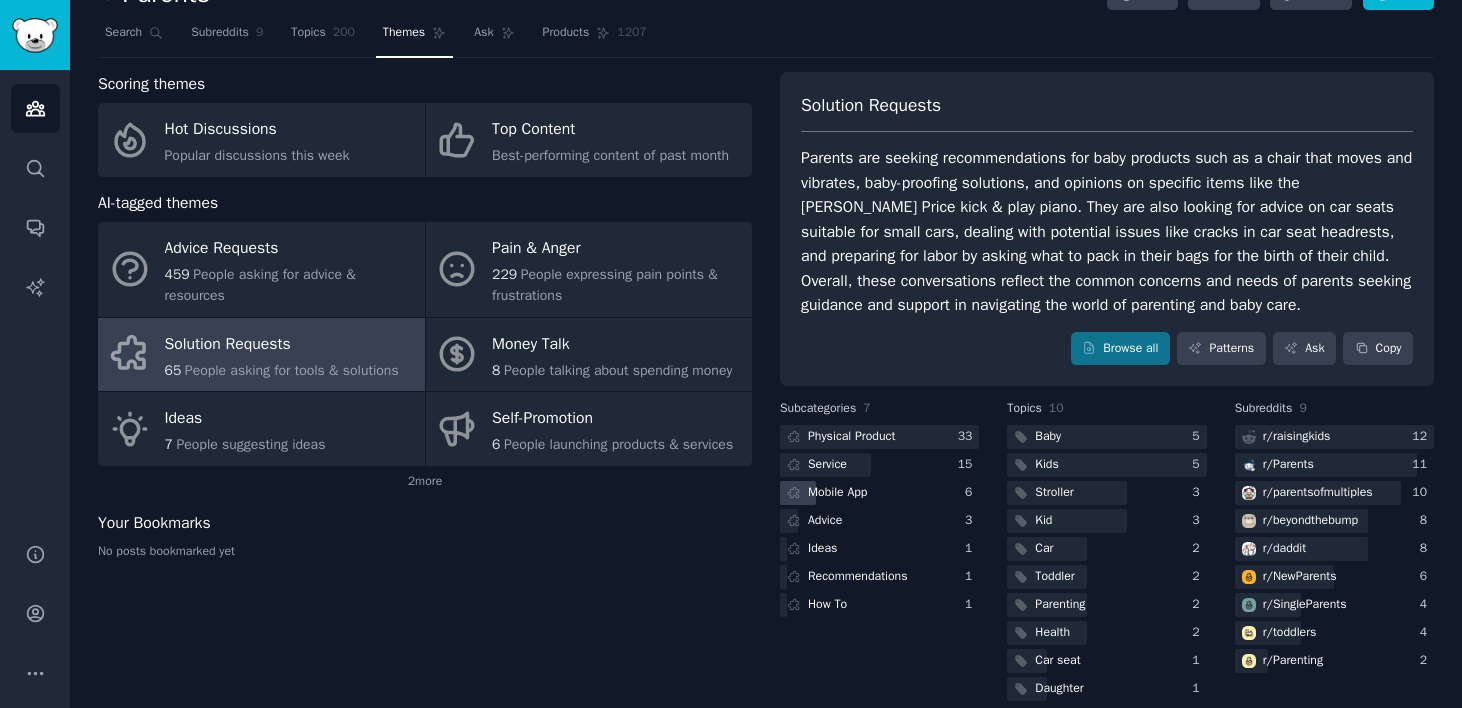 click on "Mobile App" at bounding box center [879, 493] 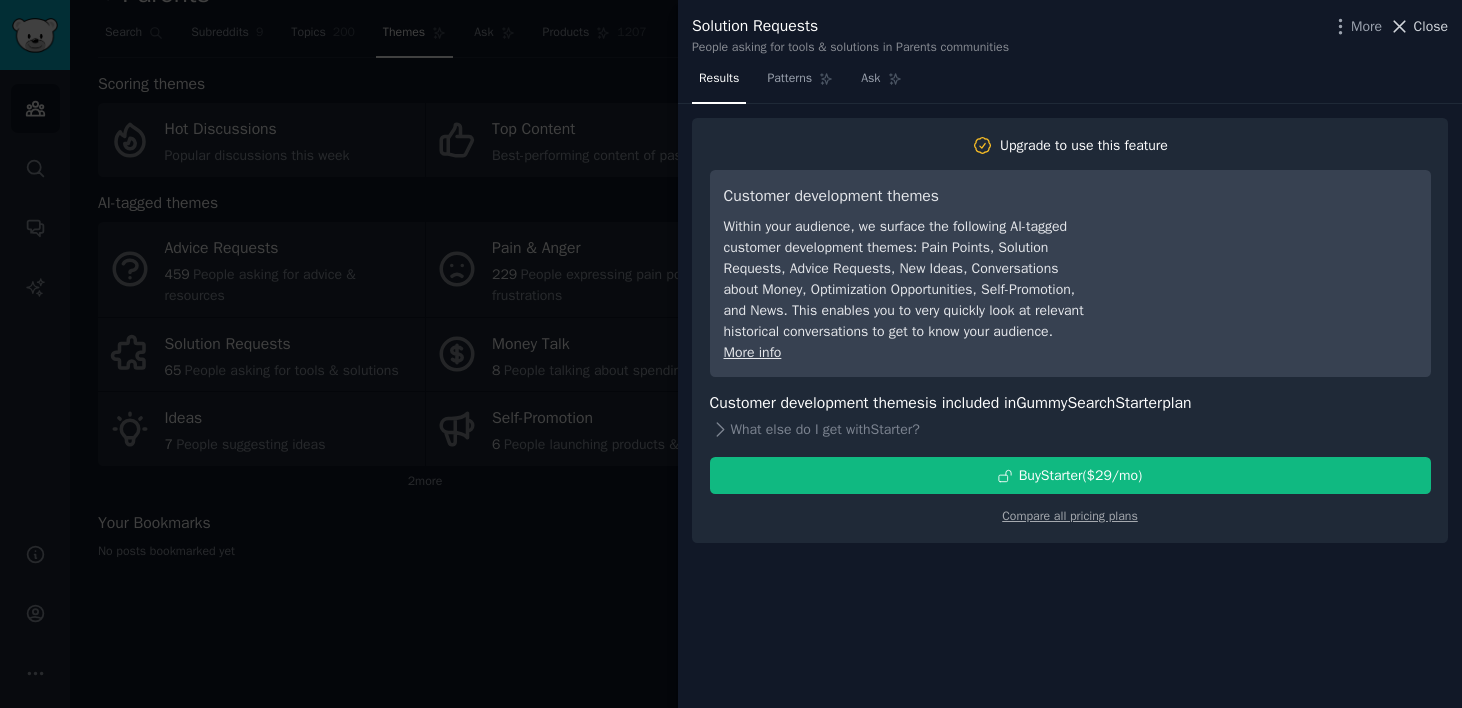 click on "Close" at bounding box center (1431, 26) 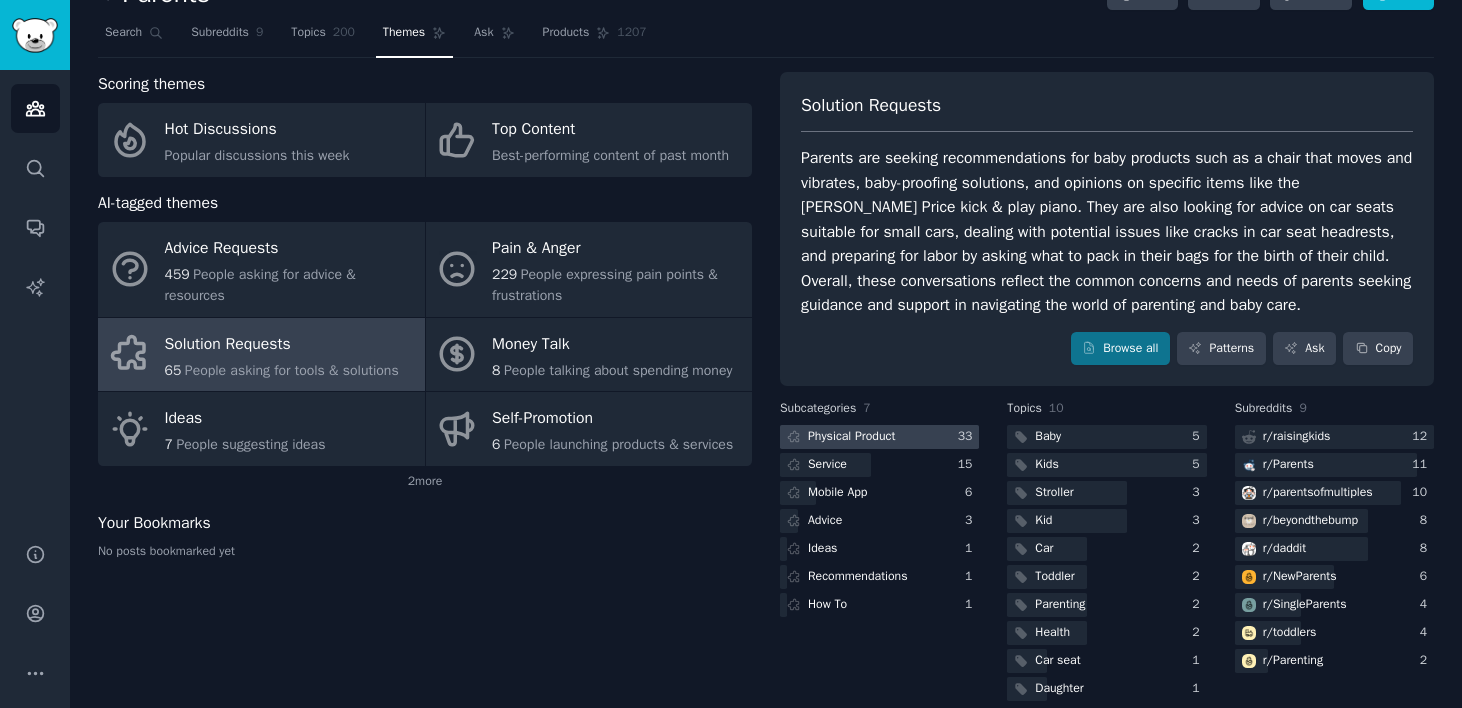 click at bounding box center [879, 437] 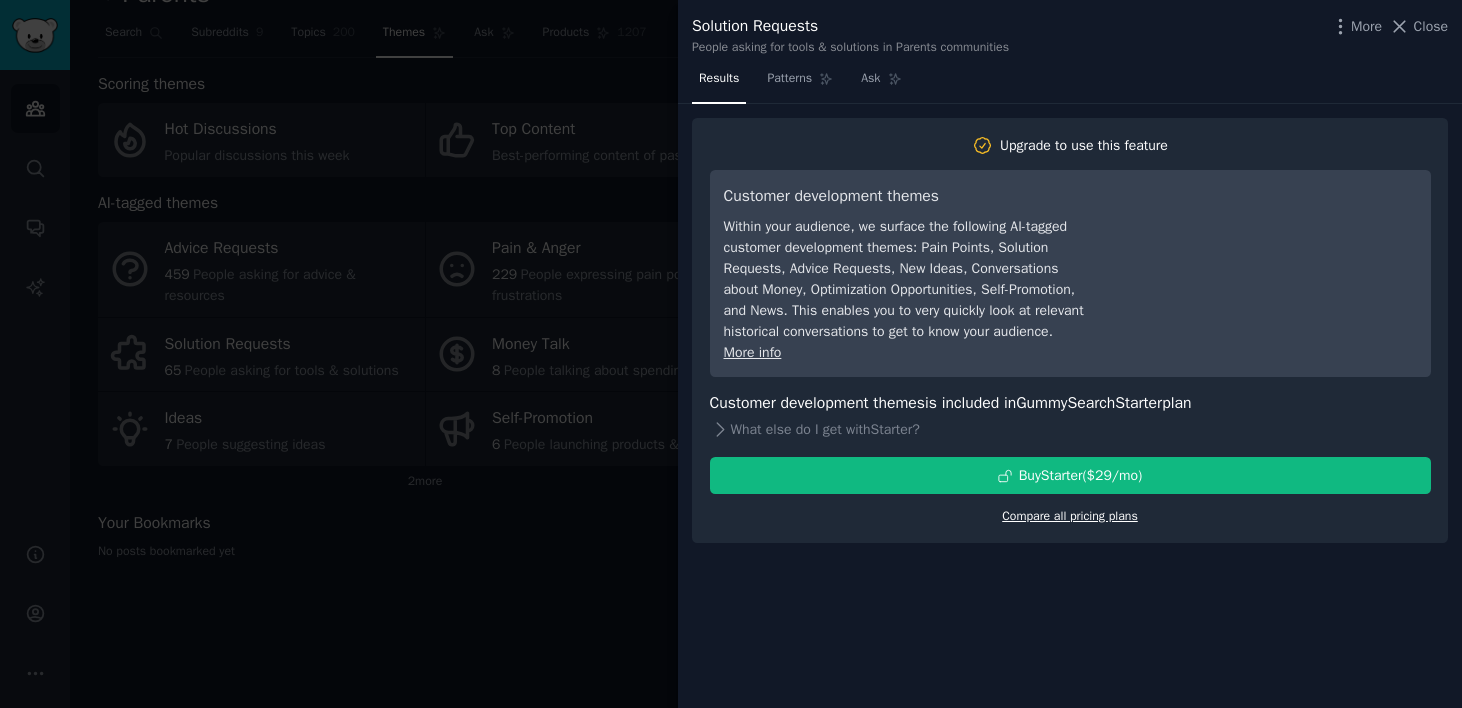 click on "Compare all pricing plans" at bounding box center (1070, 516) 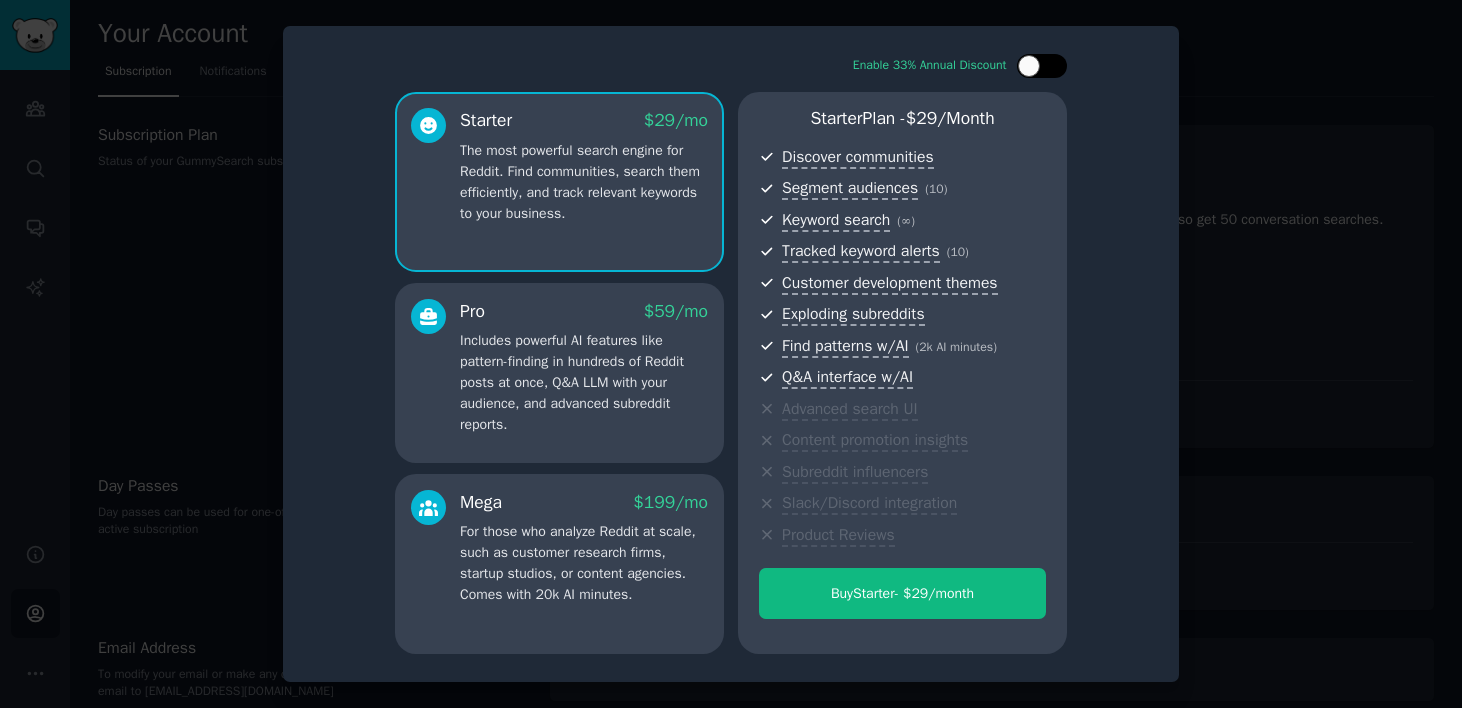 click at bounding box center (1029, 66) 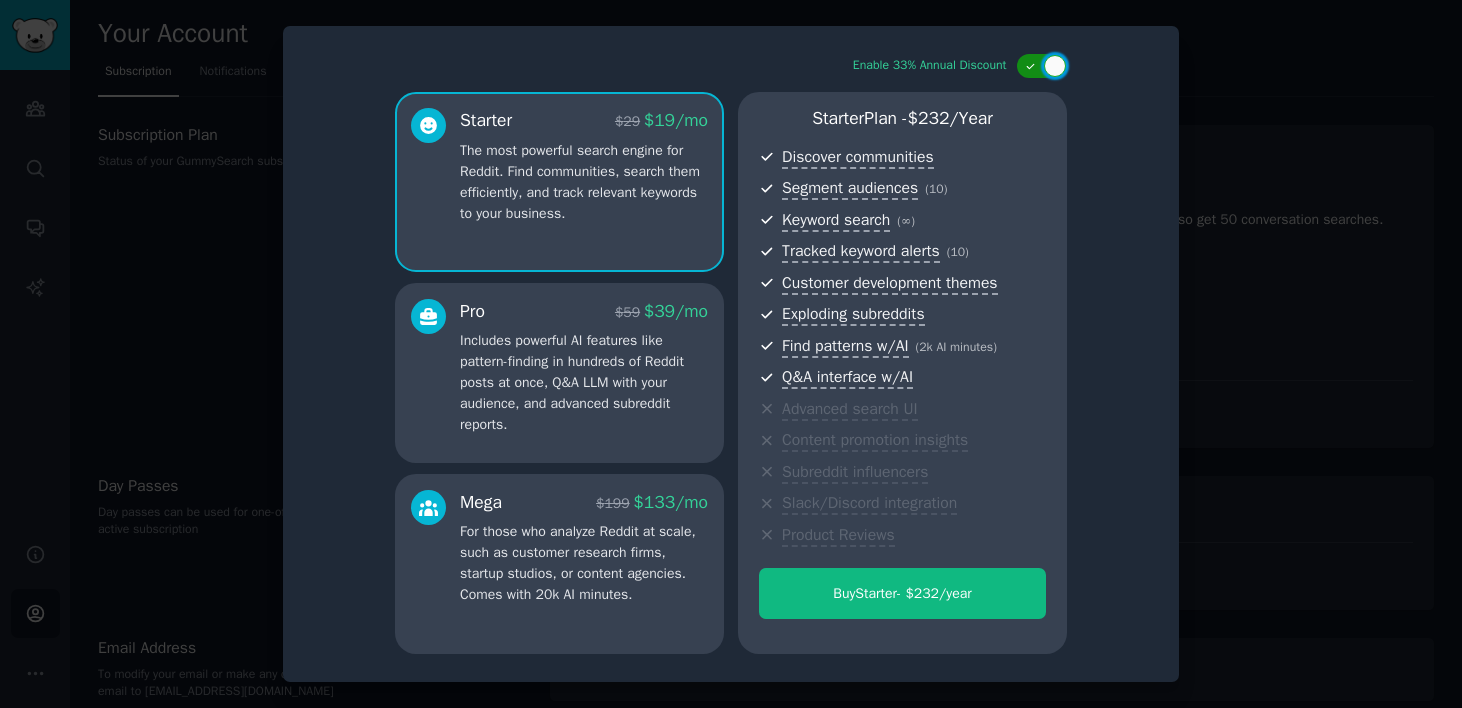 click at bounding box center (1032, 66) 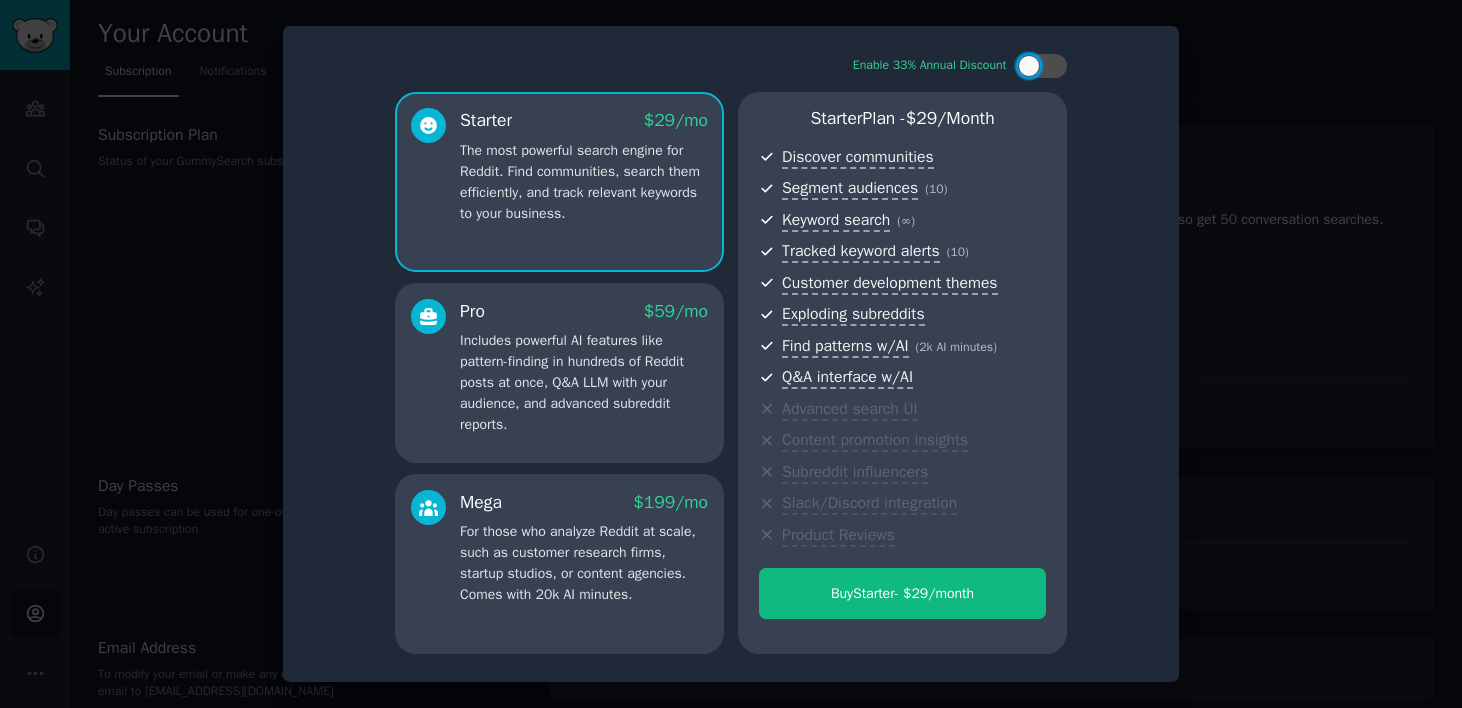 click at bounding box center (731, 354) 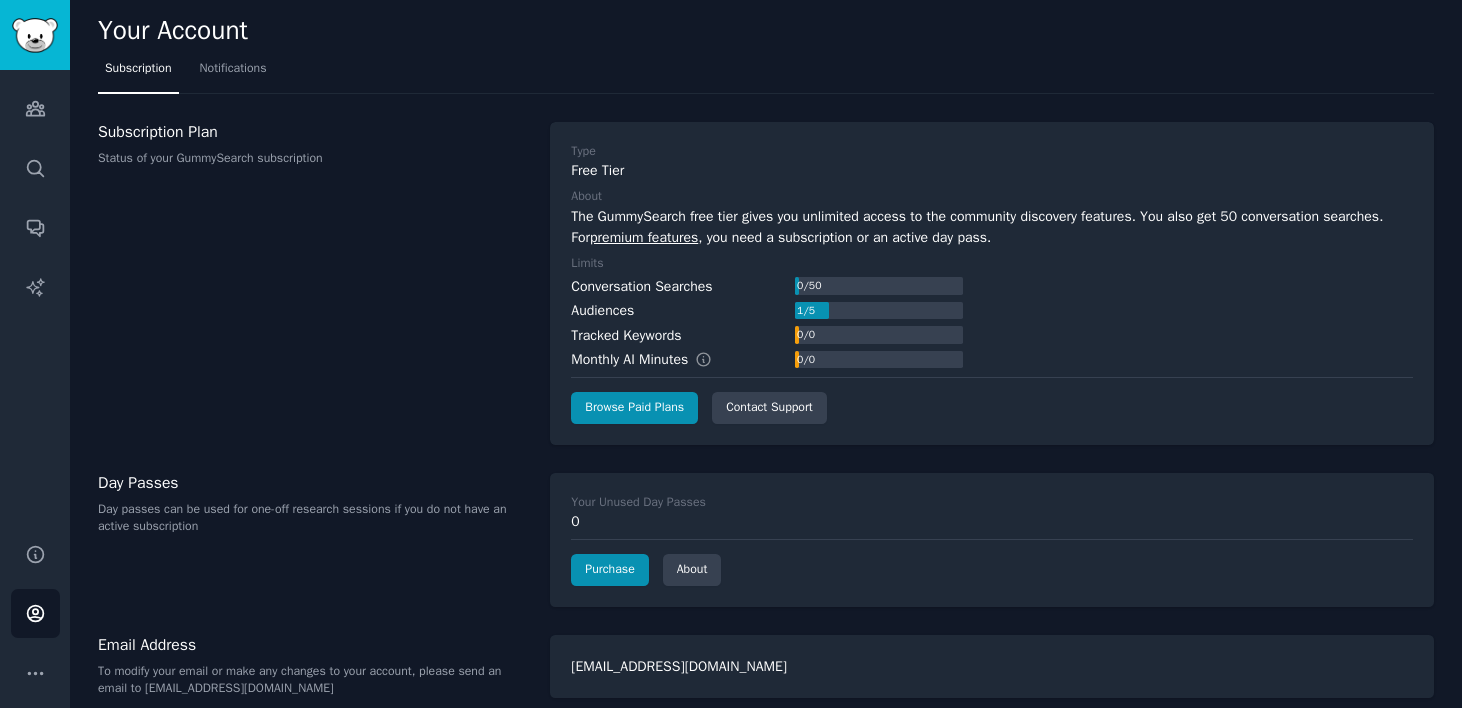 scroll, scrollTop: 4, scrollLeft: 0, axis: vertical 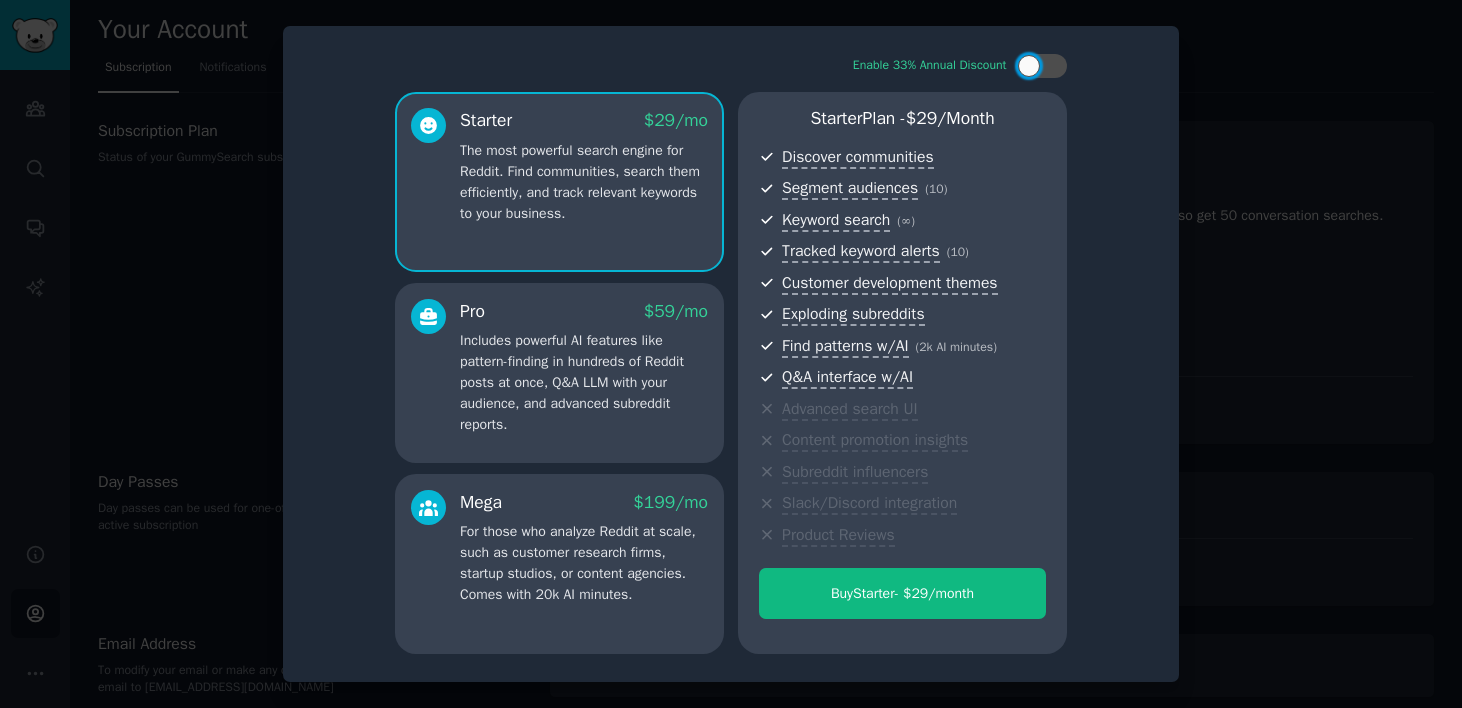 click at bounding box center [731, 354] 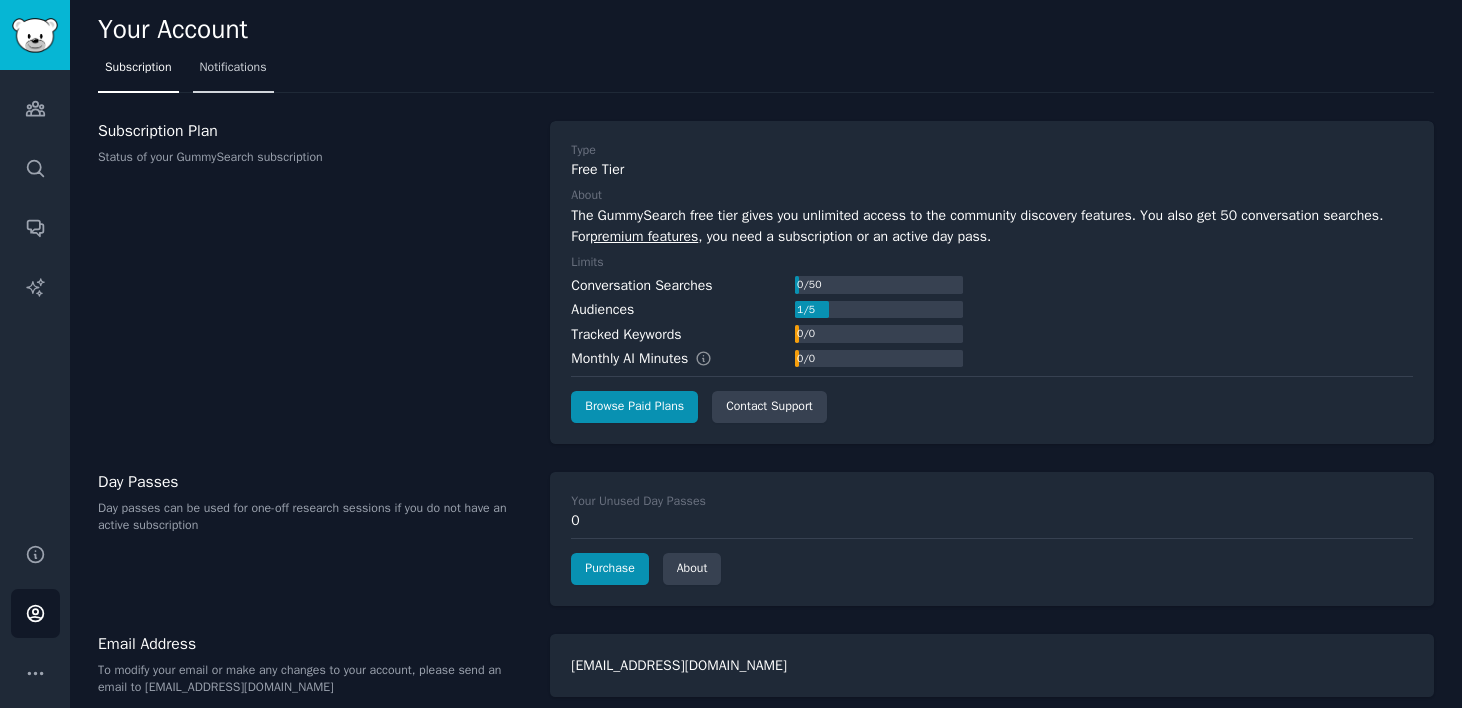scroll, scrollTop: 9, scrollLeft: 0, axis: vertical 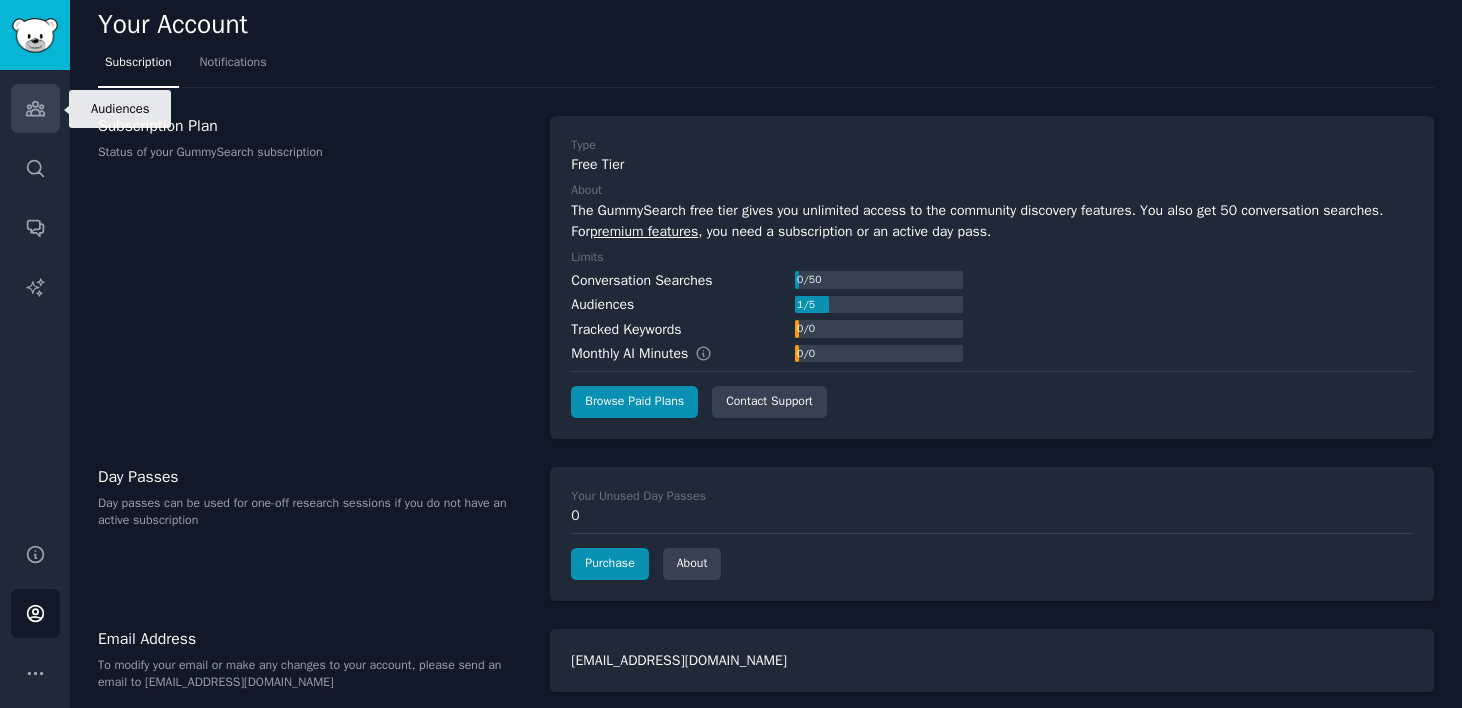 click on "Audiences" at bounding box center (35, 108) 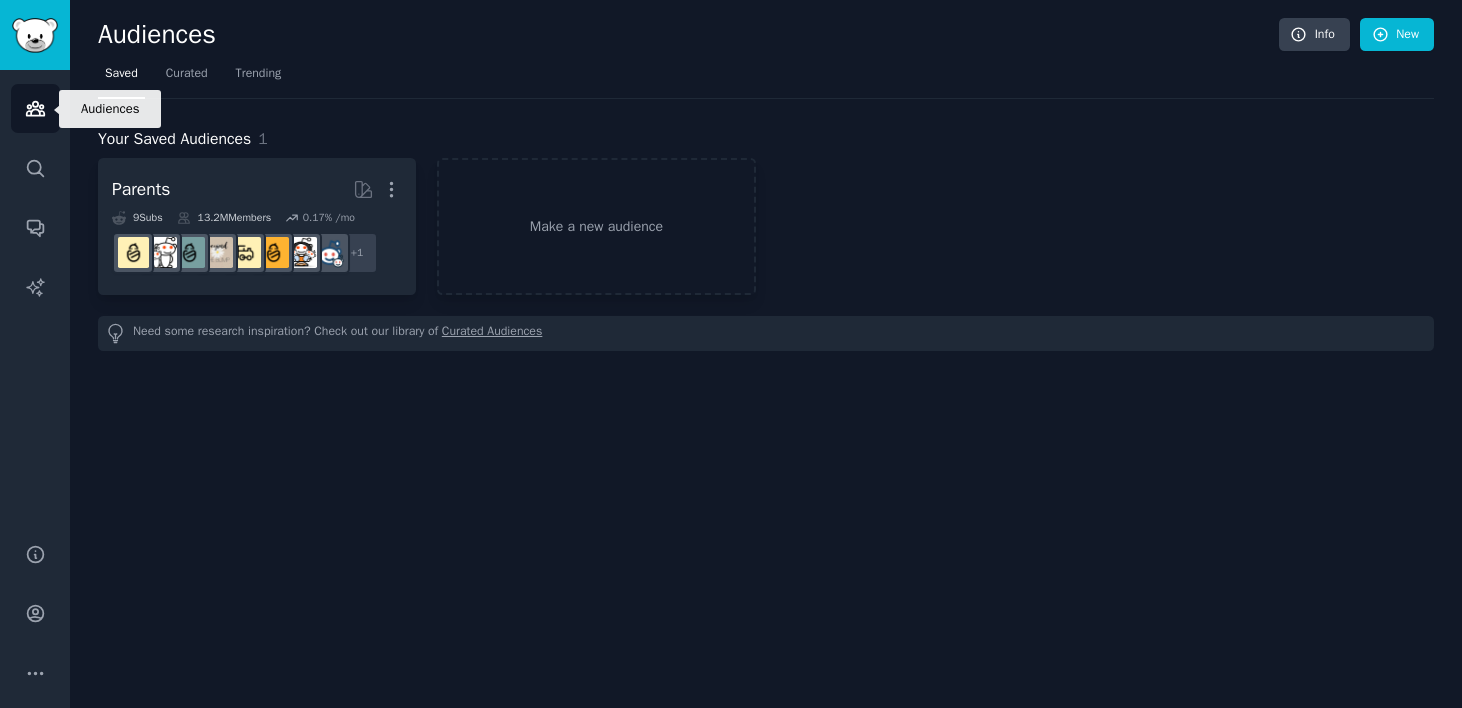 click on "Audiences" at bounding box center (35, 108) 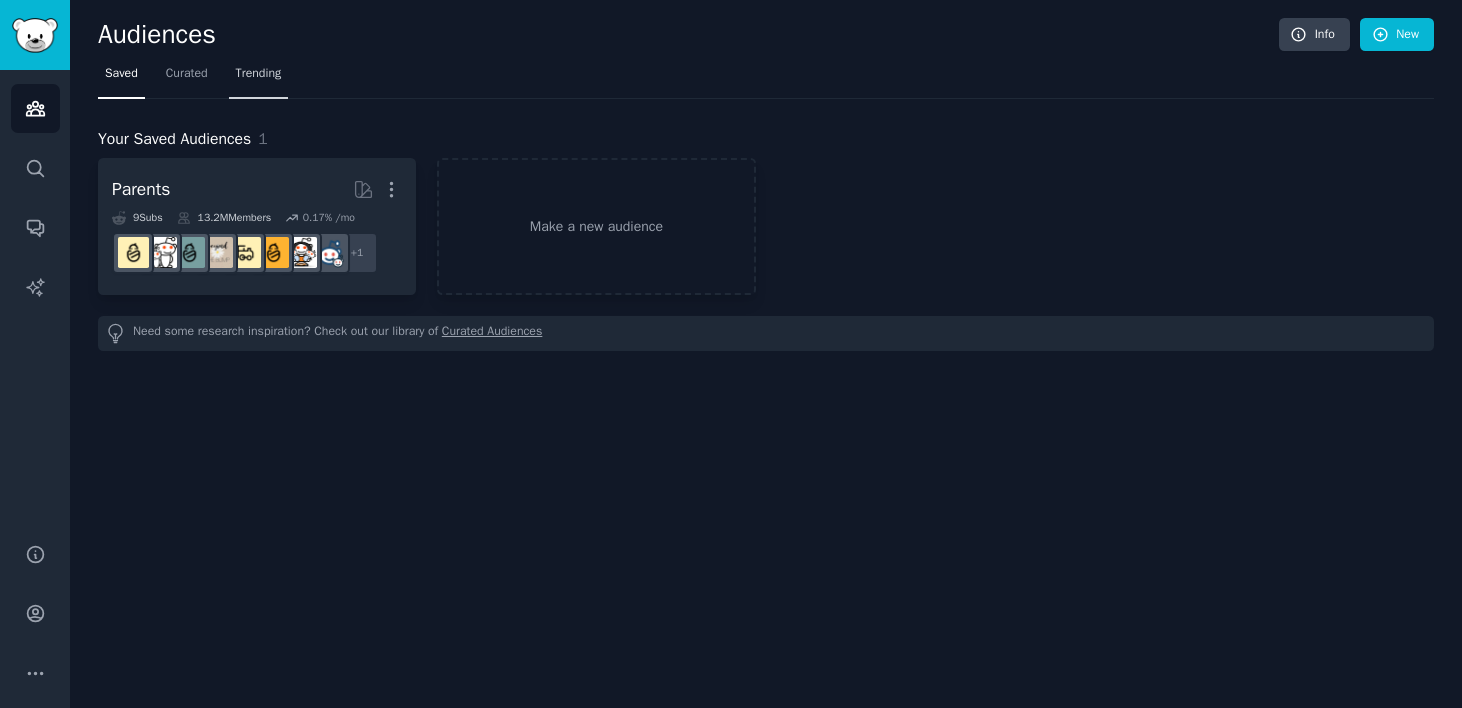 click on "Trending" at bounding box center (259, 78) 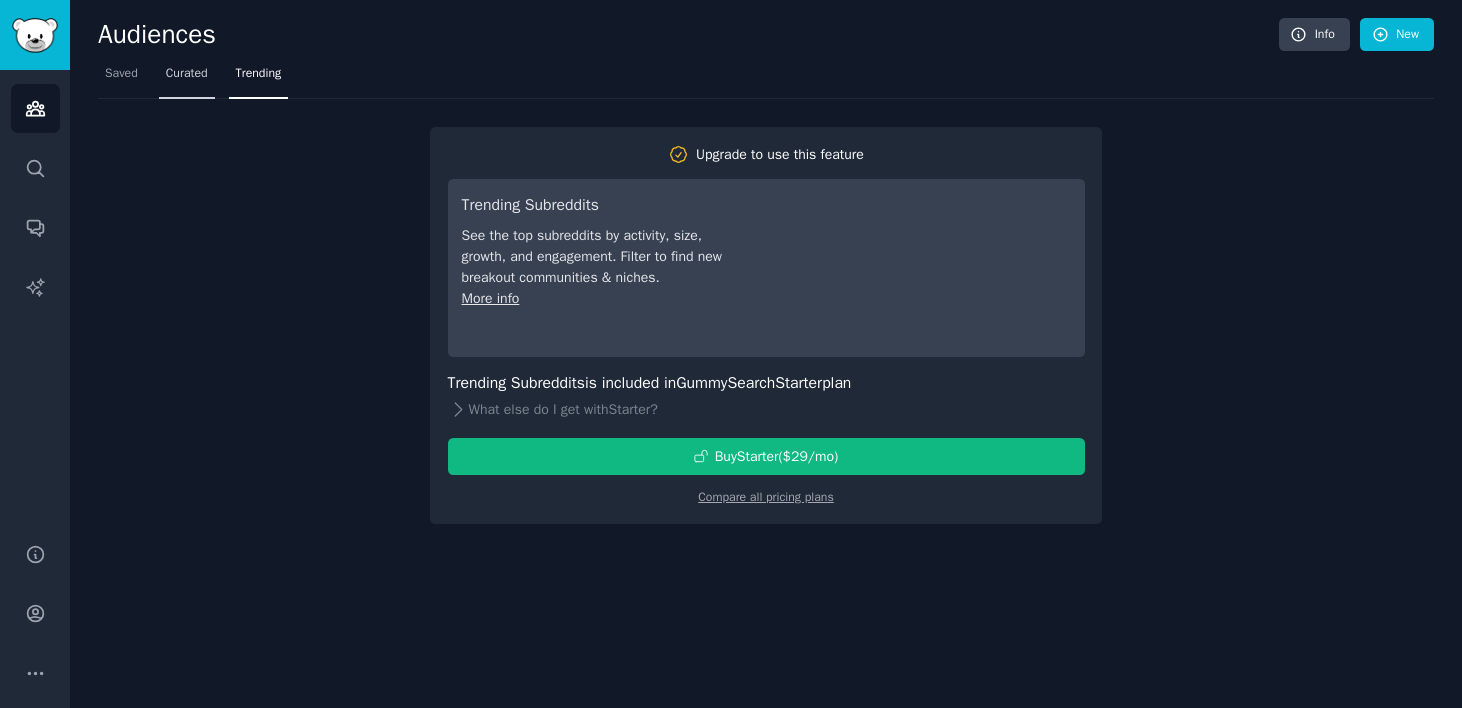 click on "Curated" at bounding box center (187, 78) 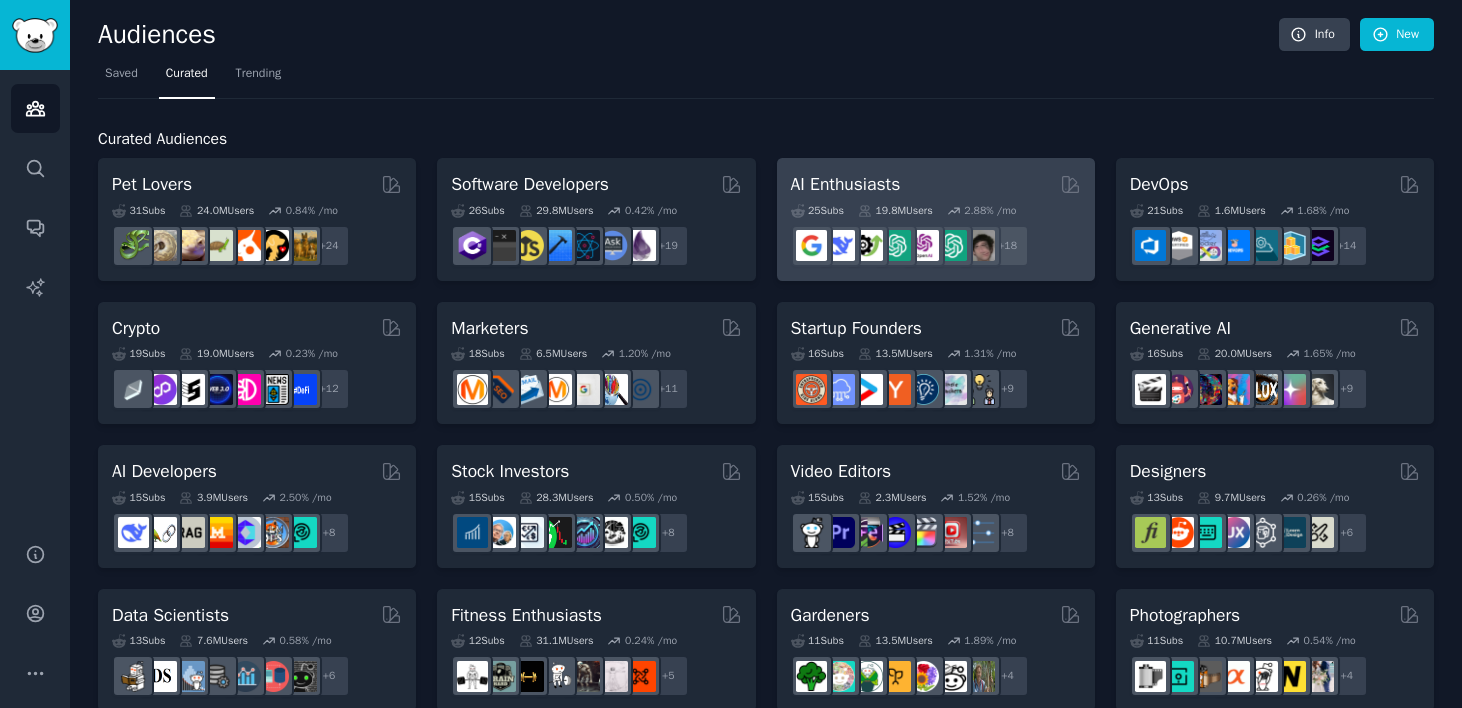 click on "AI Enthusiasts 25  Sub s 19.8M  Users 2.88 % /mo + 18" at bounding box center (936, 219) 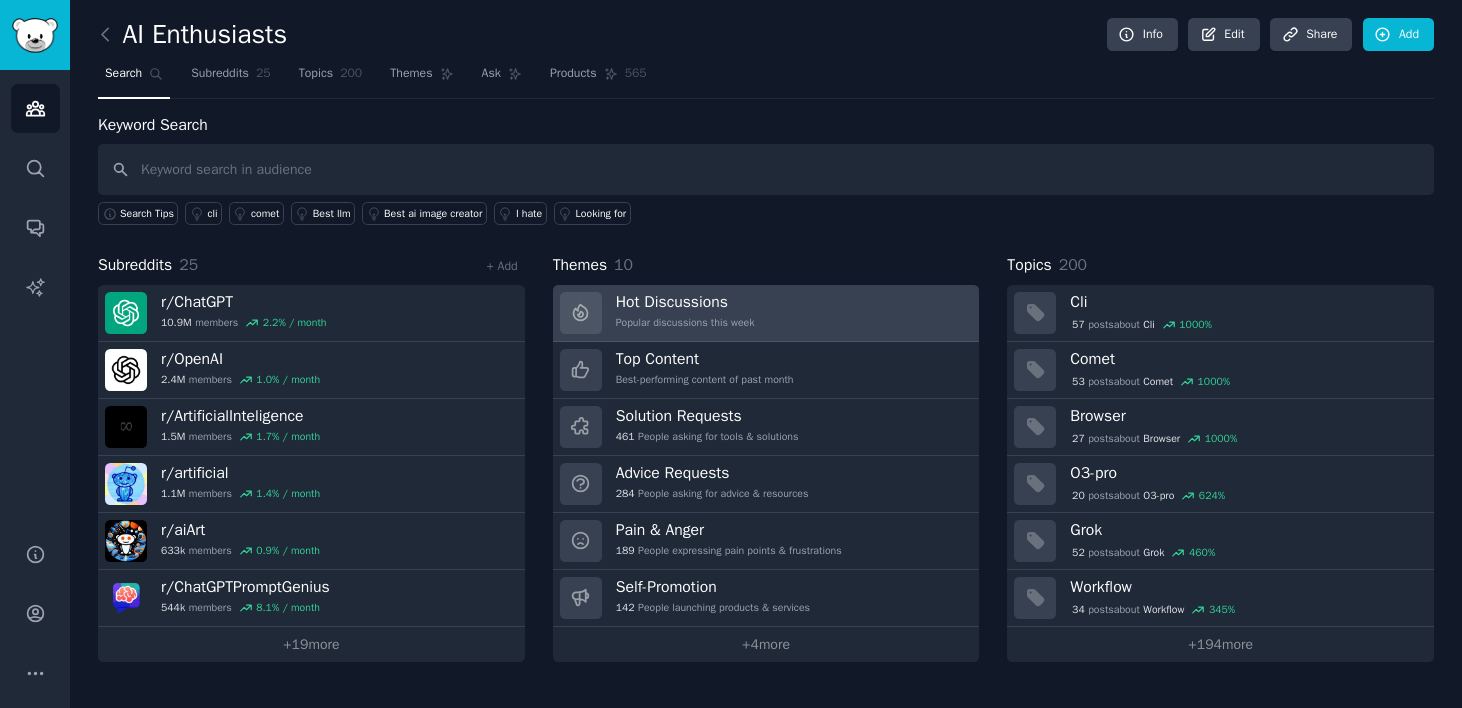 click on "Hot Discussions Popular discussions this week" at bounding box center (766, 313) 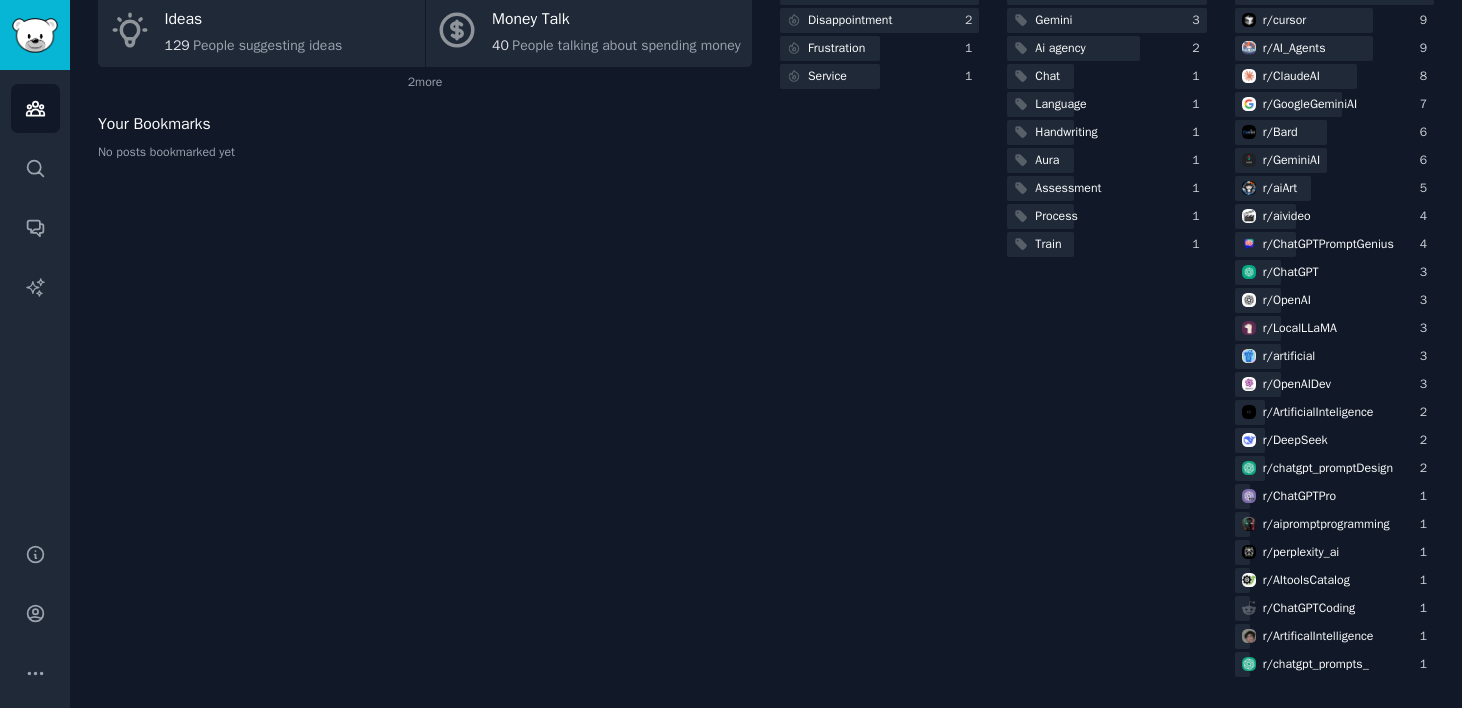 scroll, scrollTop: 247, scrollLeft: 0, axis: vertical 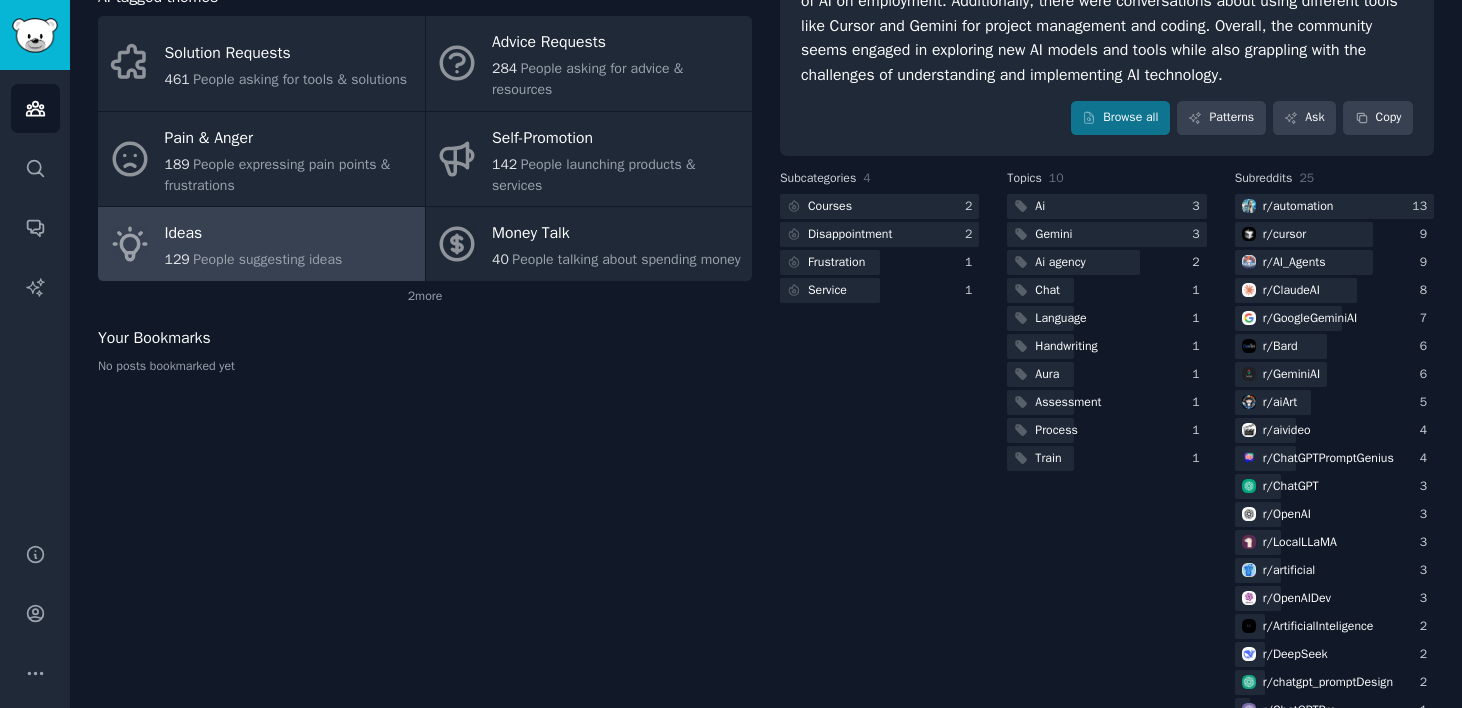 click on "Ideas 129 People suggesting ideas" at bounding box center (261, 244) 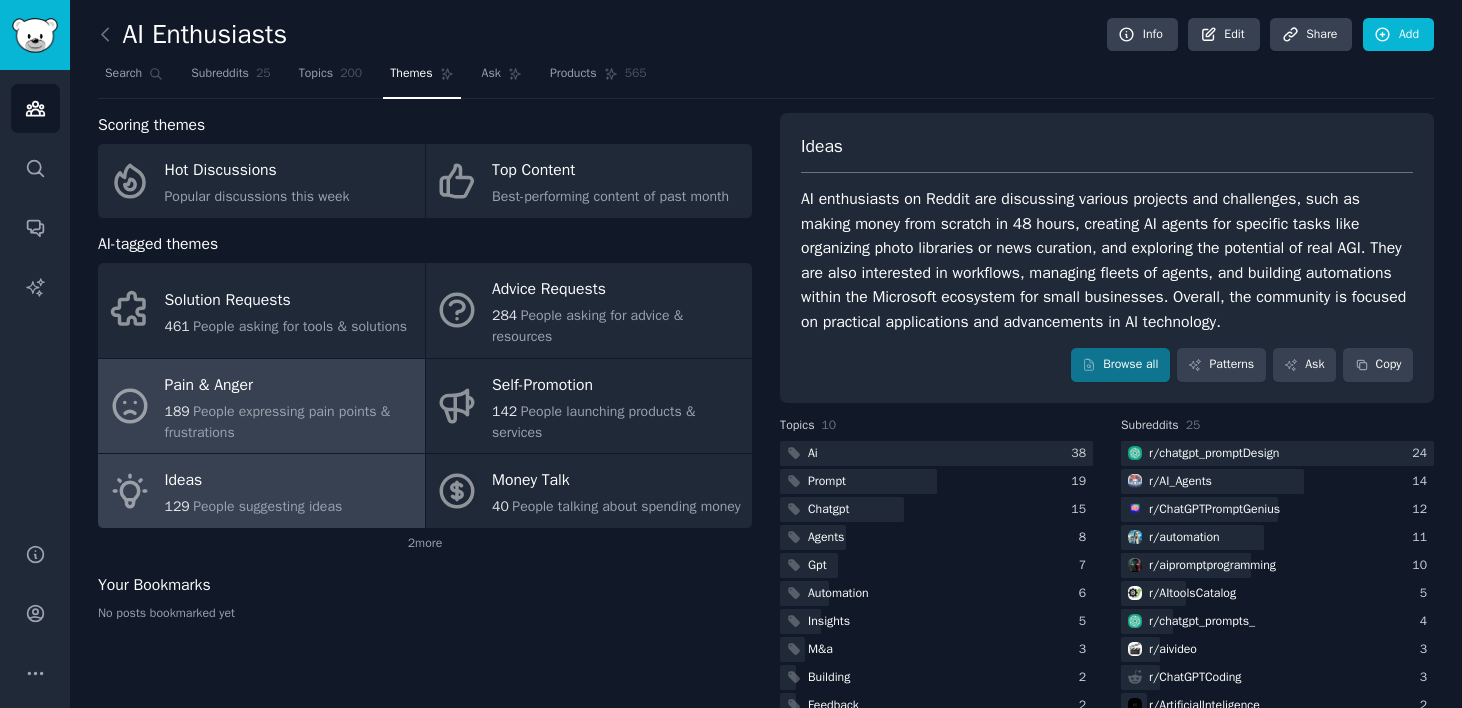 click on "Pain & Anger" at bounding box center [290, 385] 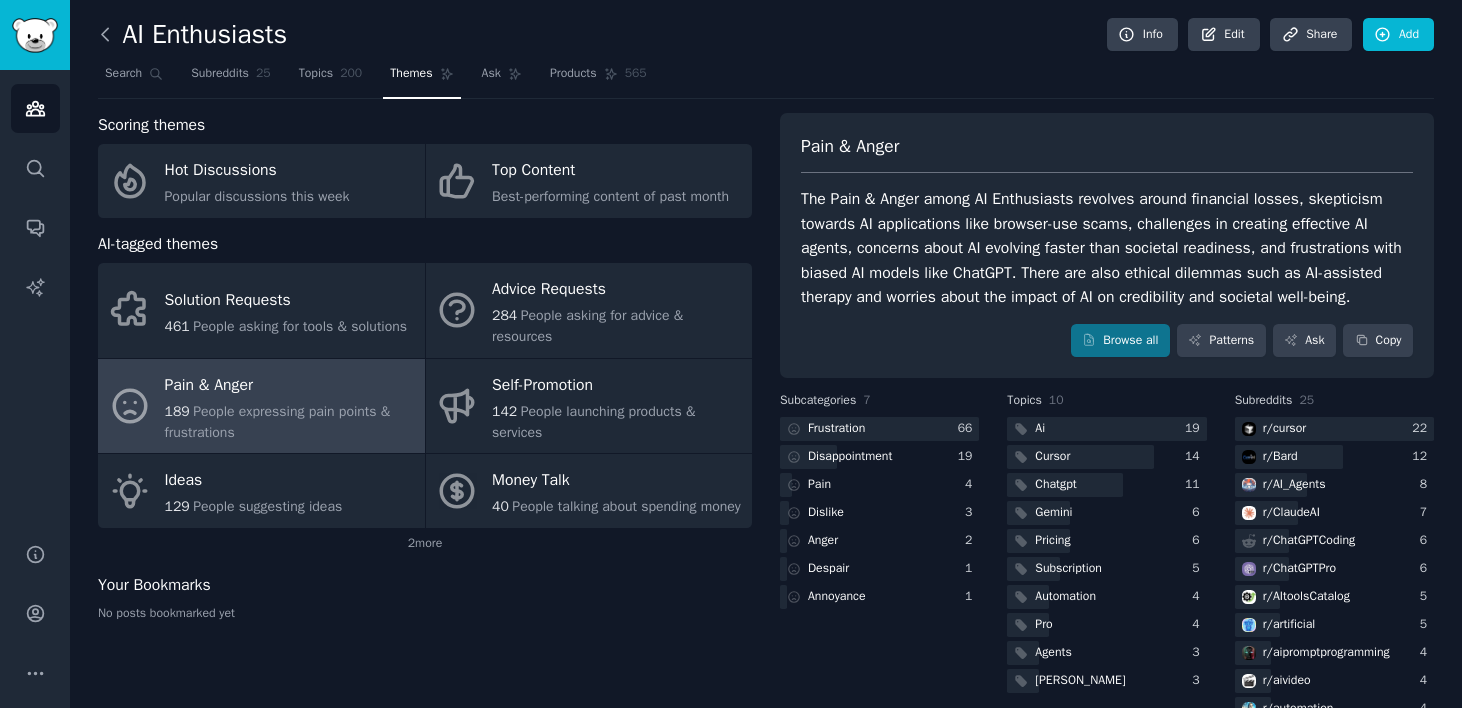 click 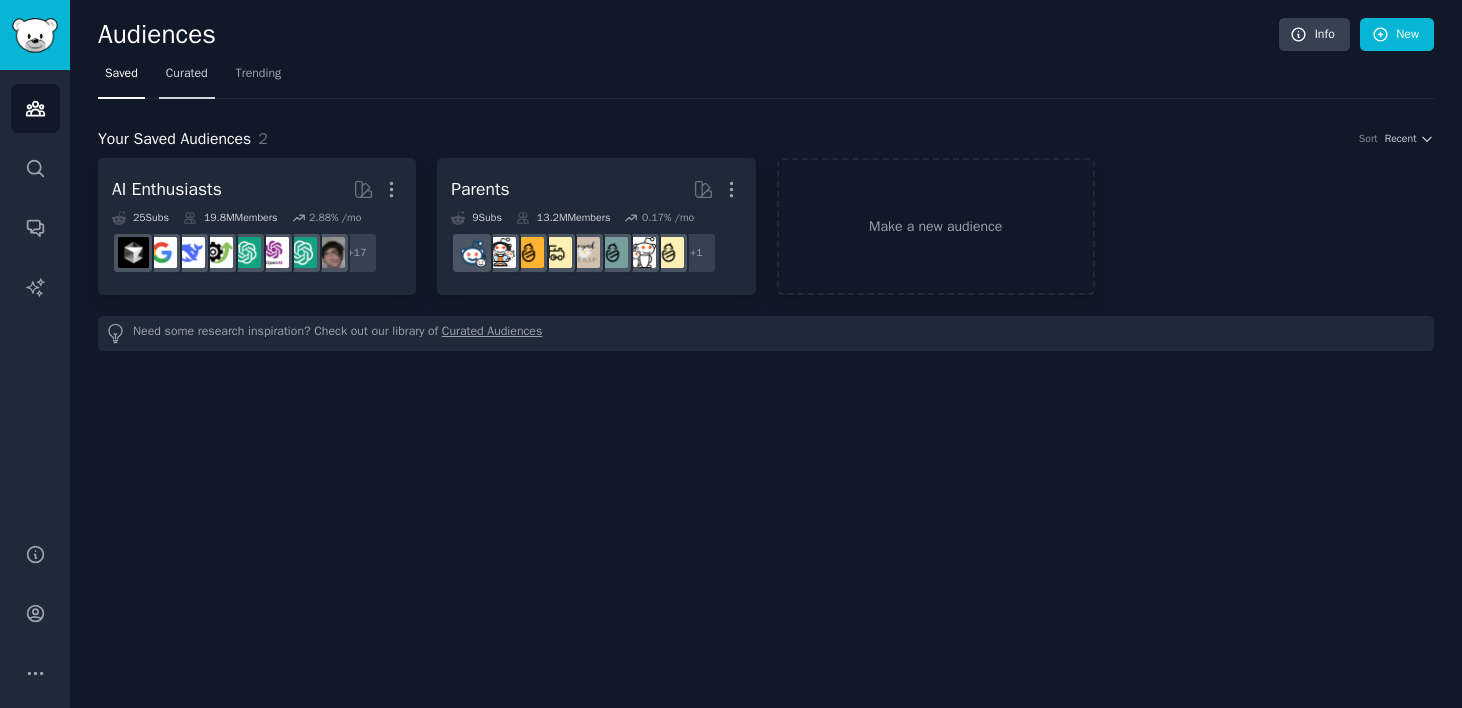 click on "Curated" at bounding box center [187, 74] 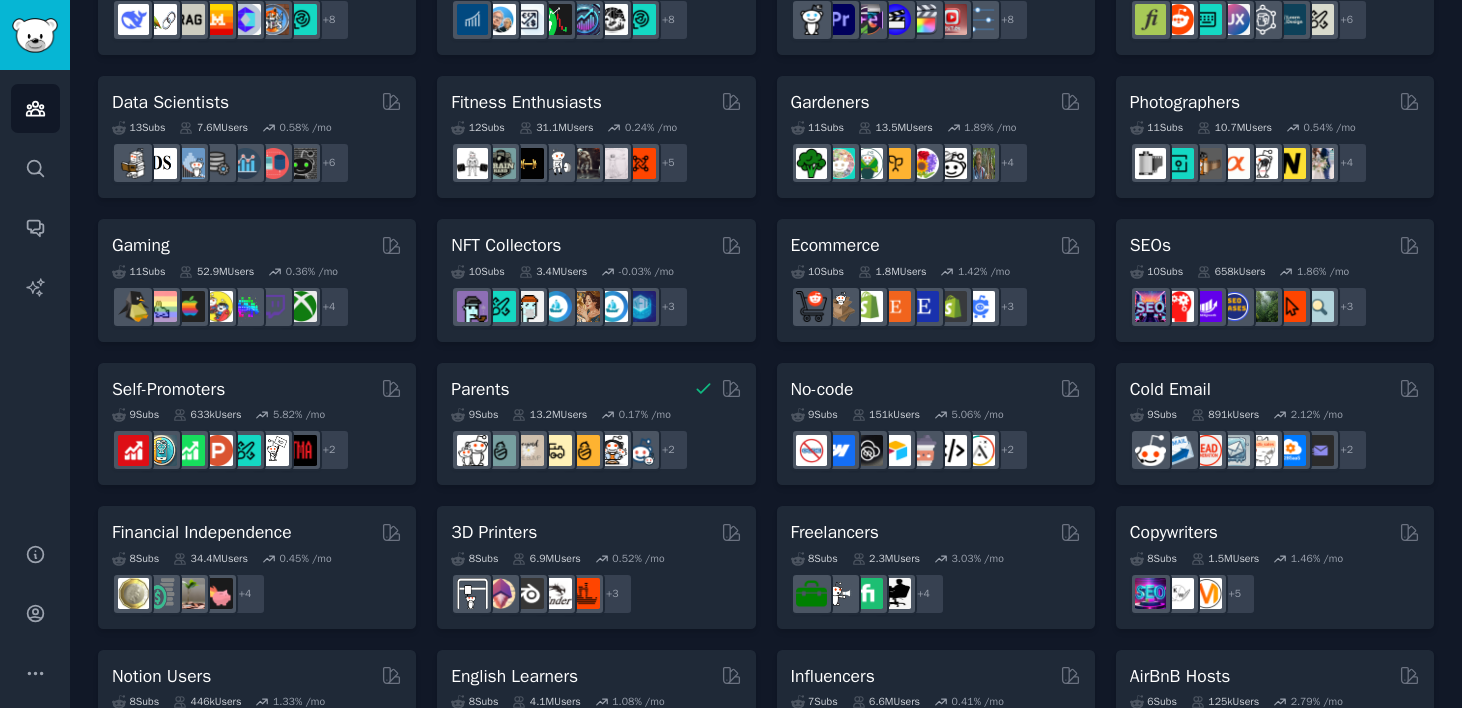 scroll, scrollTop: 517, scrollLeft: 0, axis: vertical 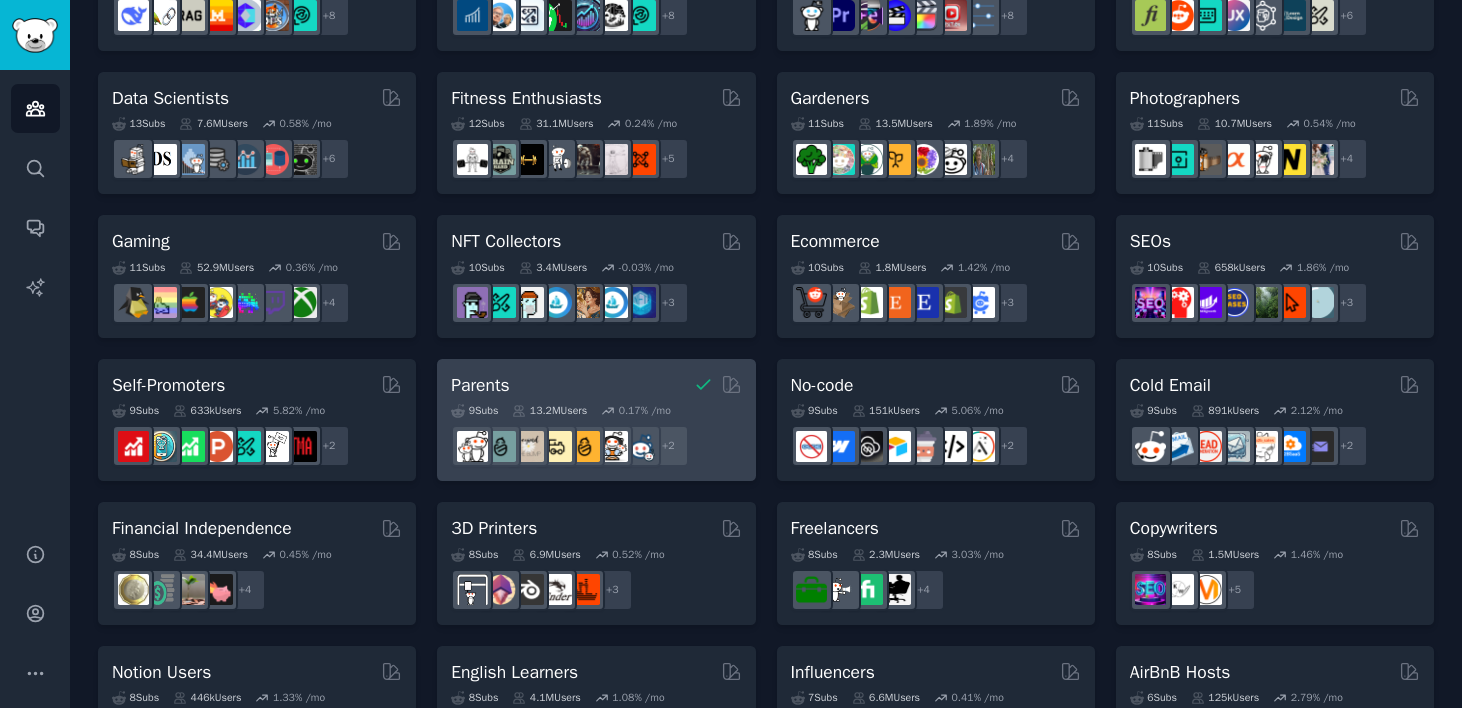 click on "Parents" at bounding box center [596, 385] 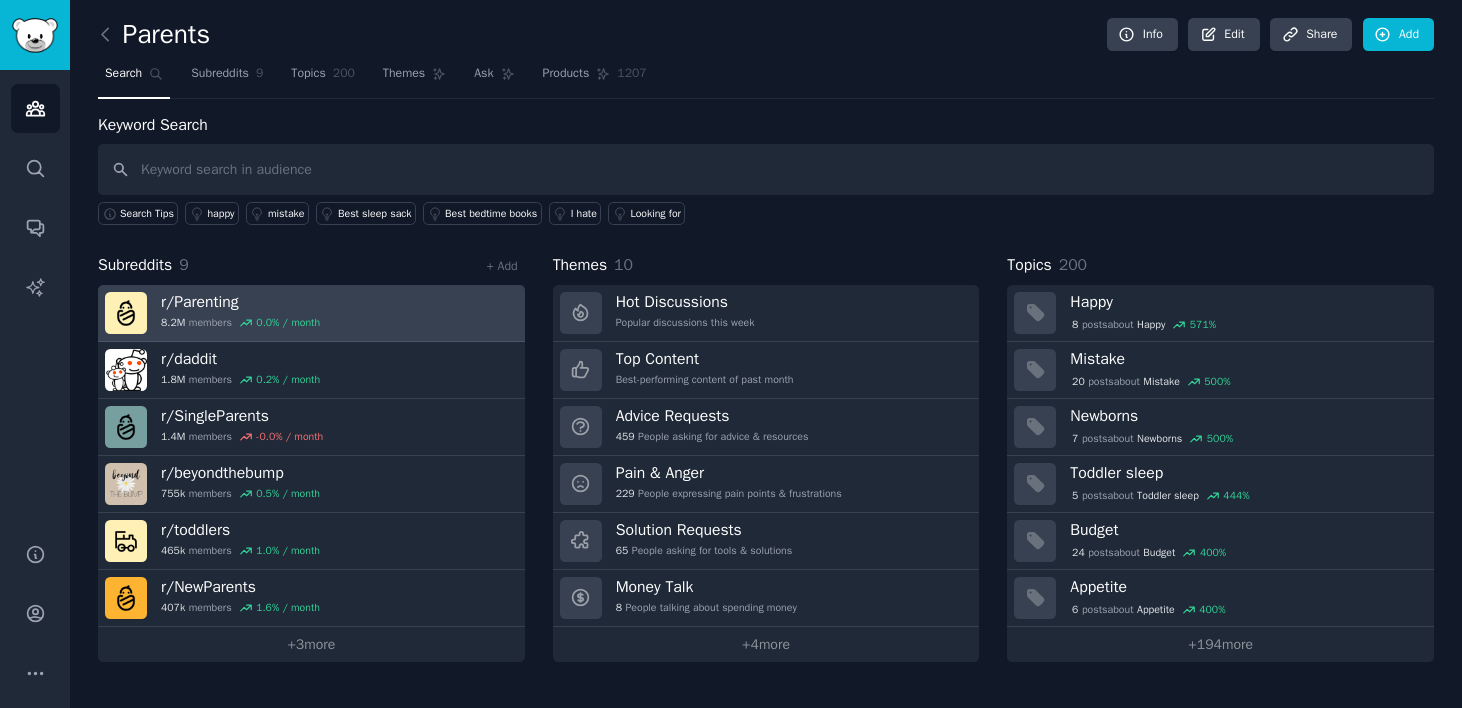 click on "r/ Parenting 8.2M  members 0.0 % / month" at bounding box center [311, 313] 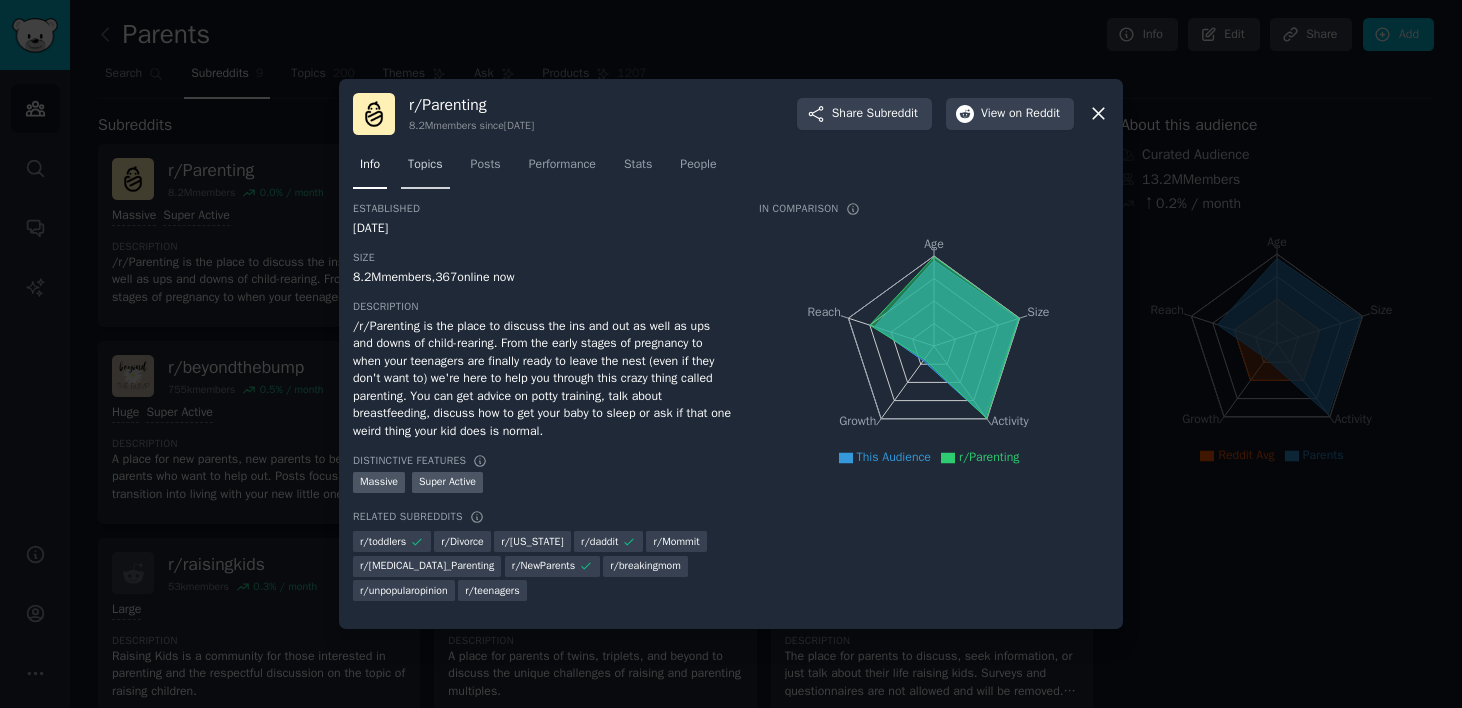 click on "Topics" at bounding box center (425, 169) 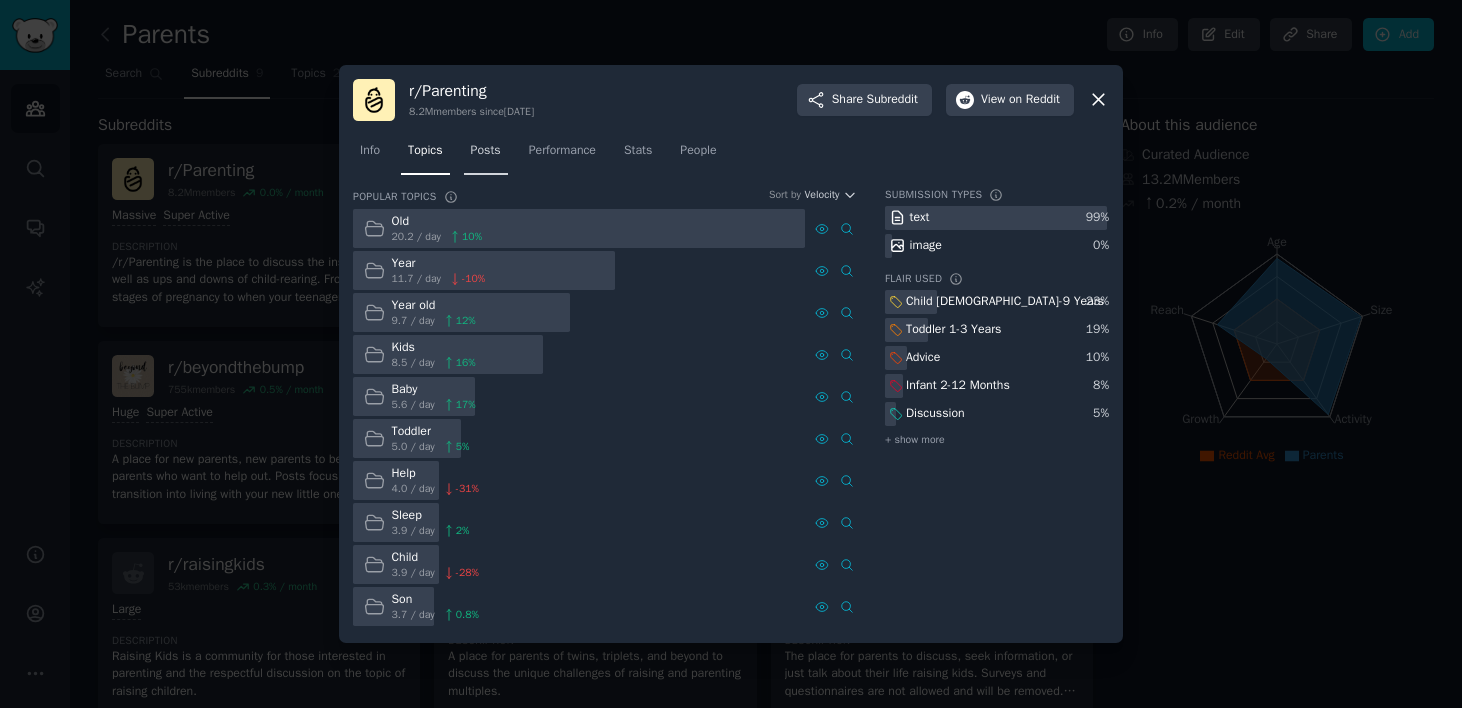 click on "Posts" at bounding box center [486, 151] 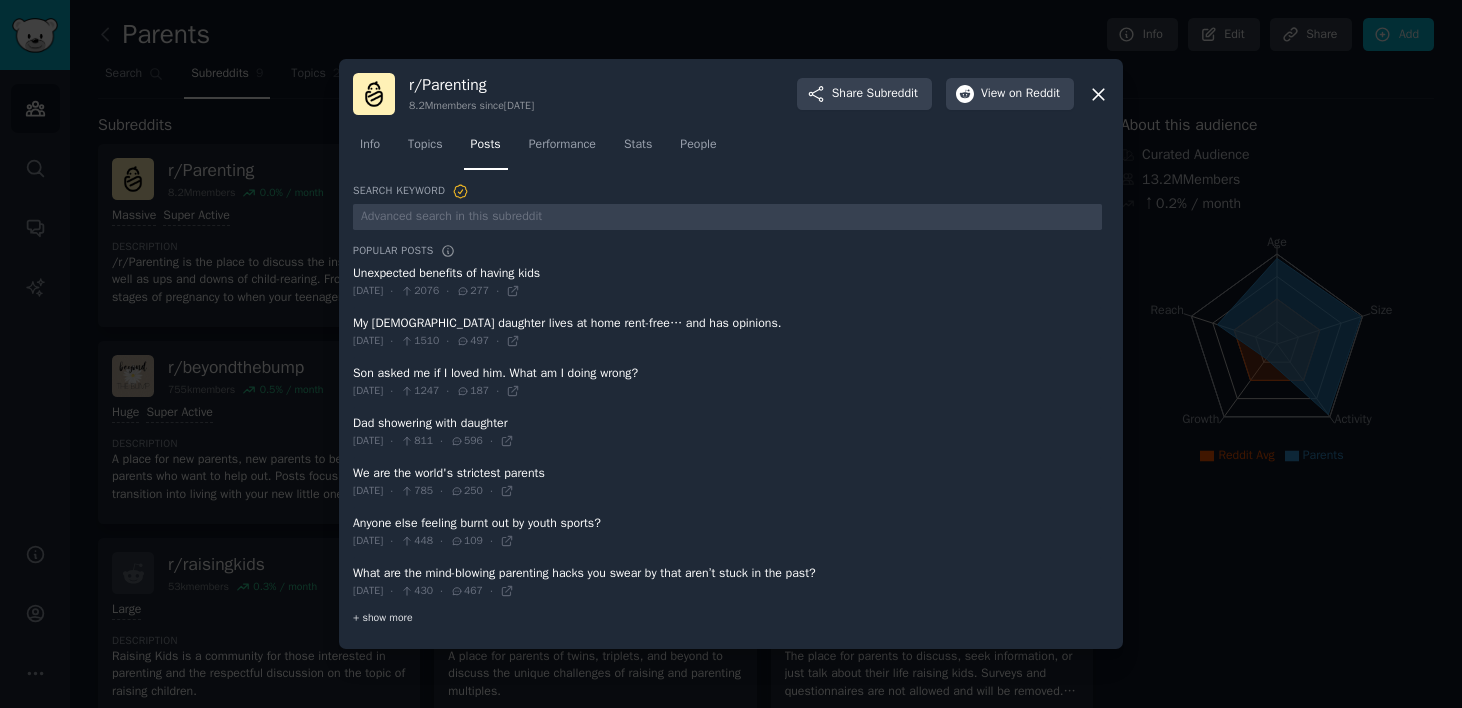 click on "+ show more" at bounding box center [383, 618] 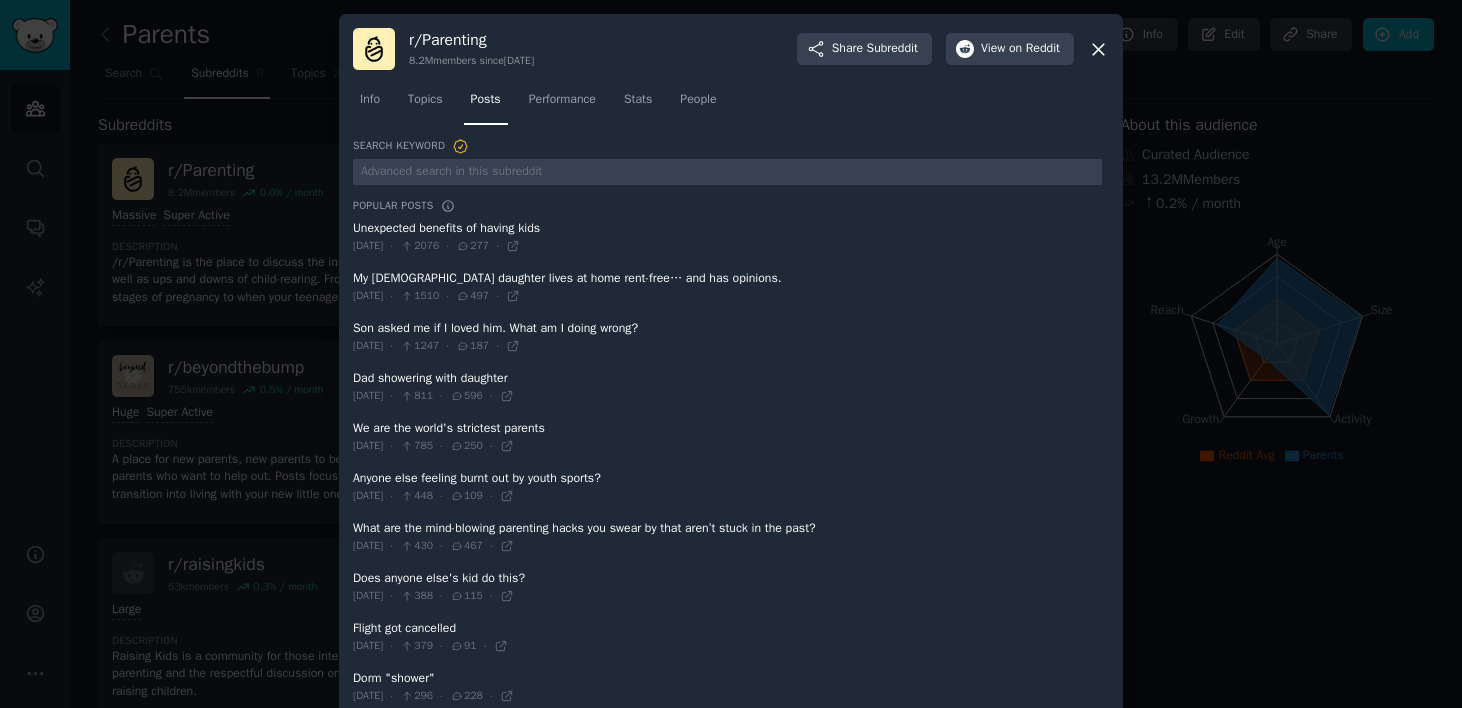 click at bounding box center (727, 637) 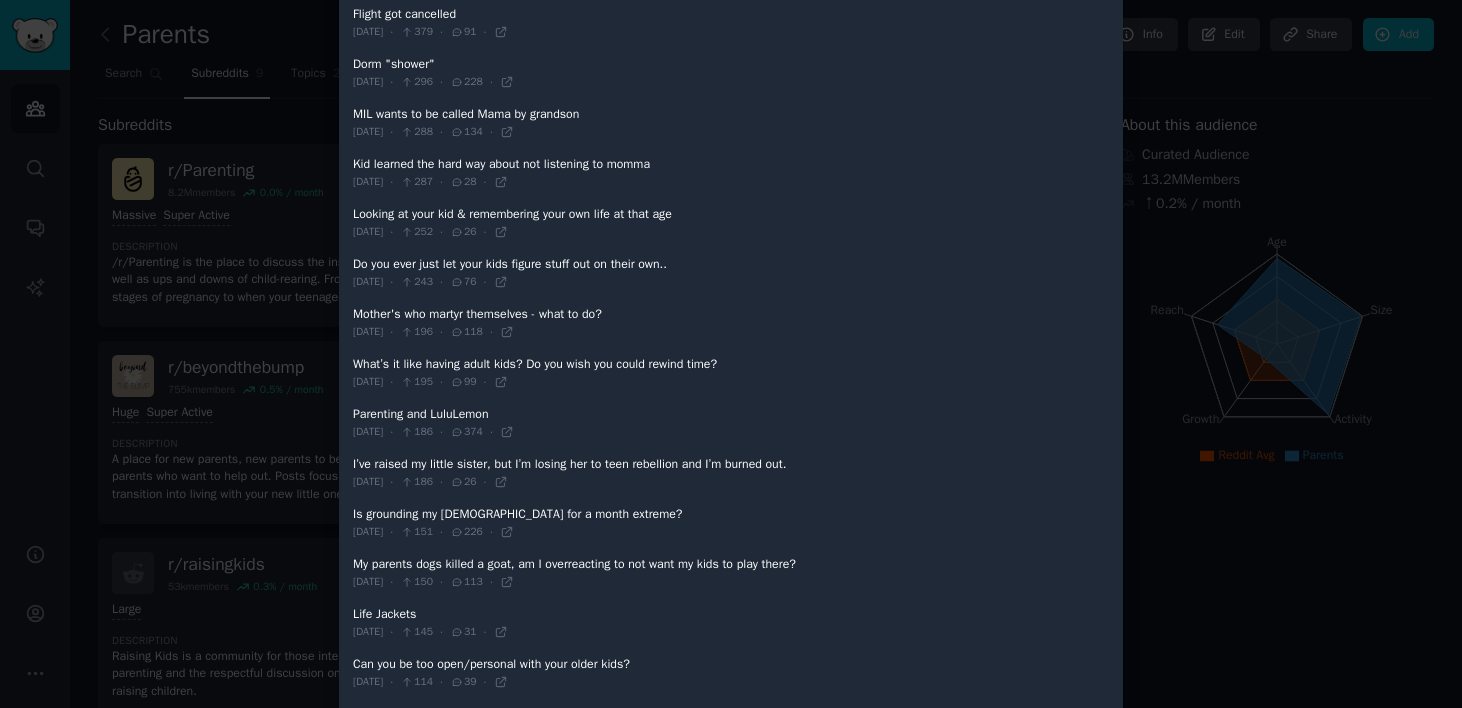 scroll, scrollTop: 0, scrollLeft: 0, axis: both 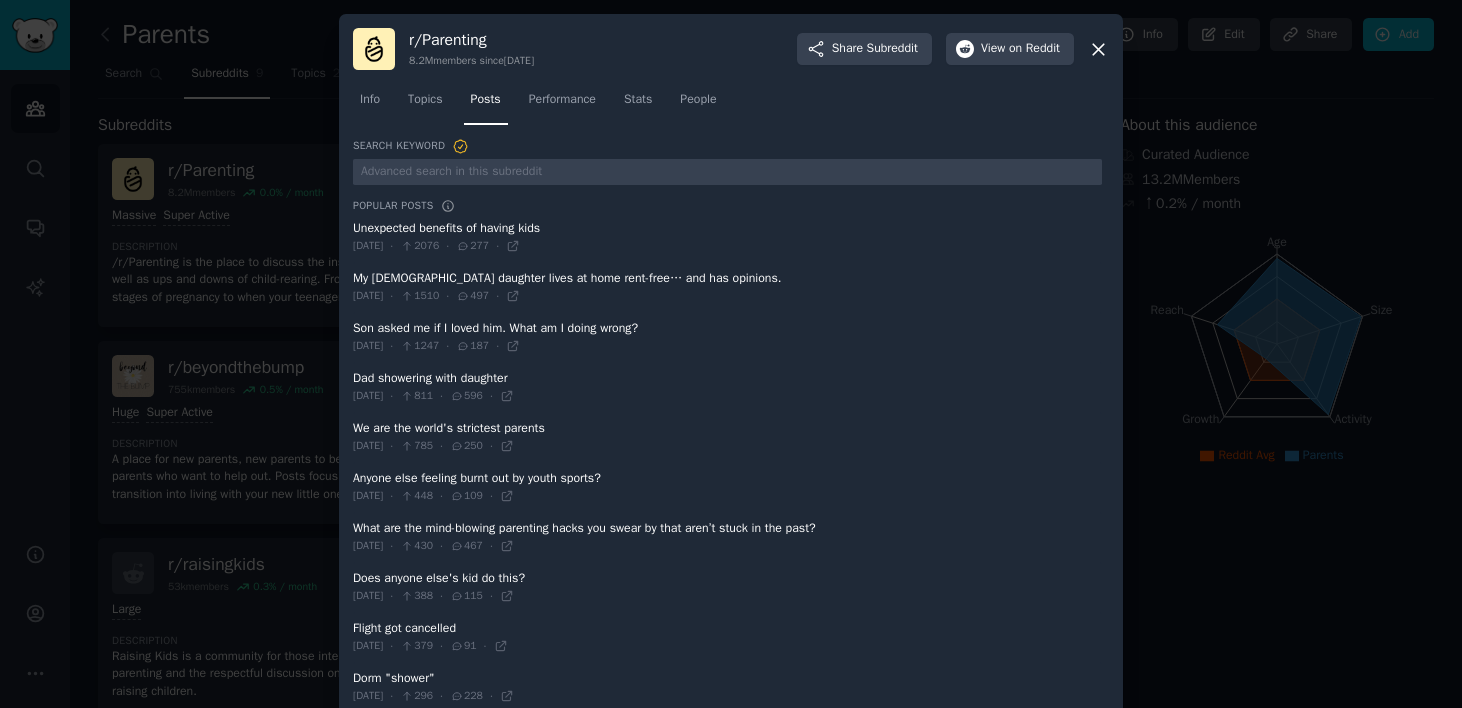 click at bounding box center (731, 354) 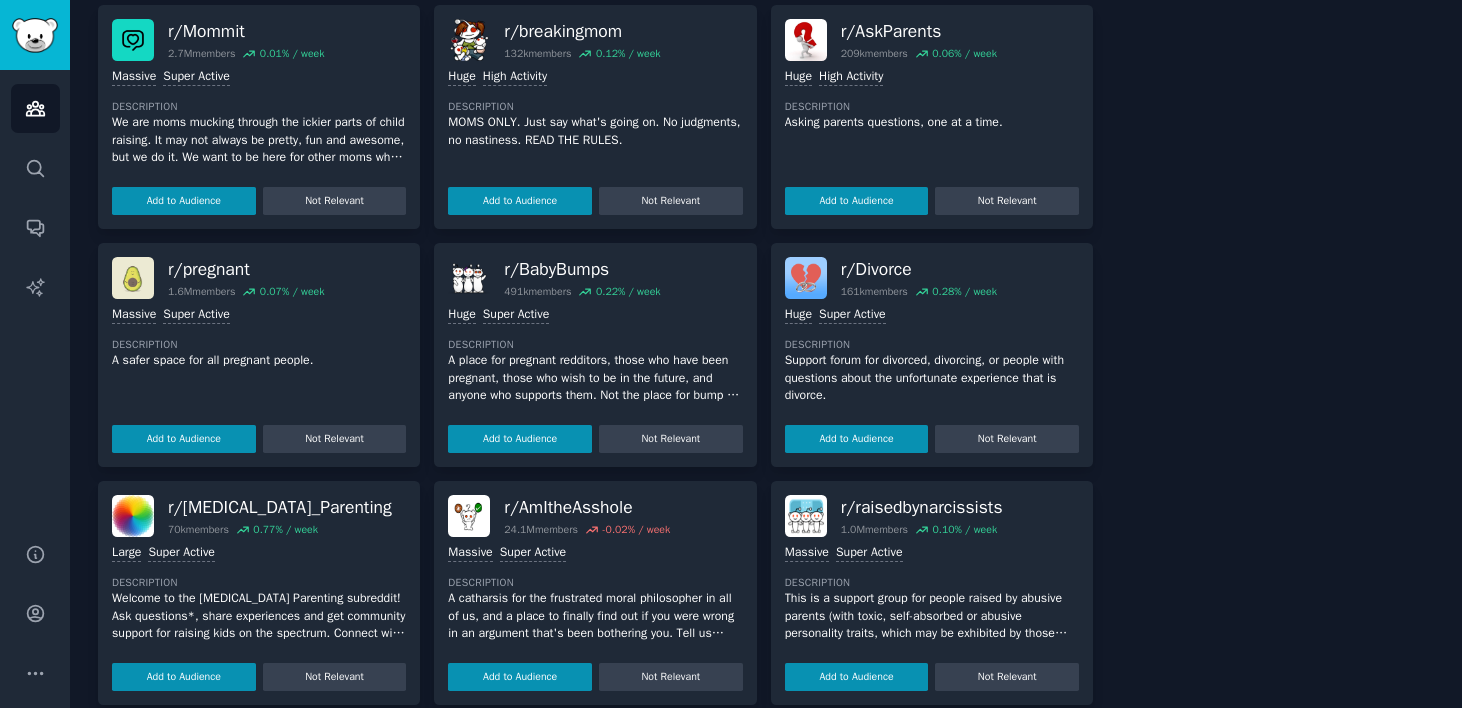 scroll, scrollTop: 770, scrollLeft: 0, axis: vertical 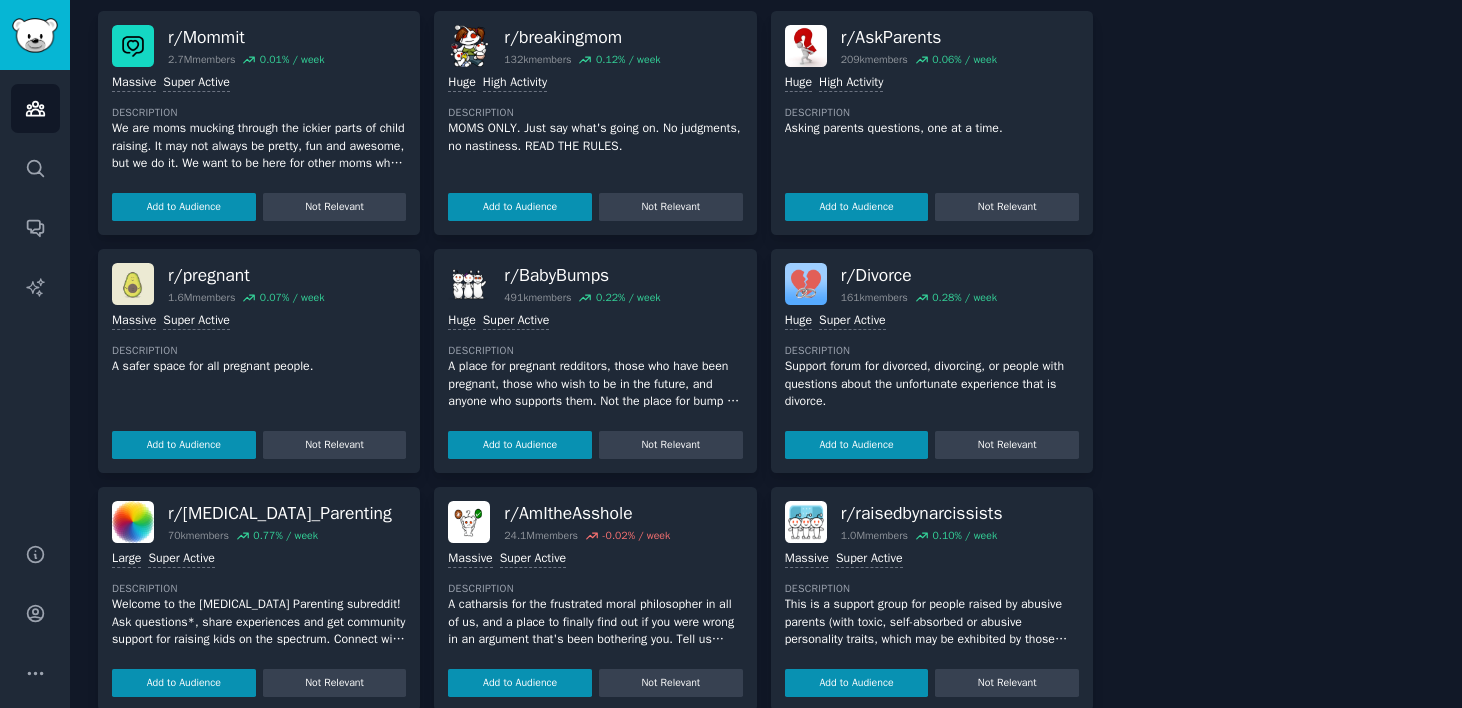 click at bounding box center [133, 284] 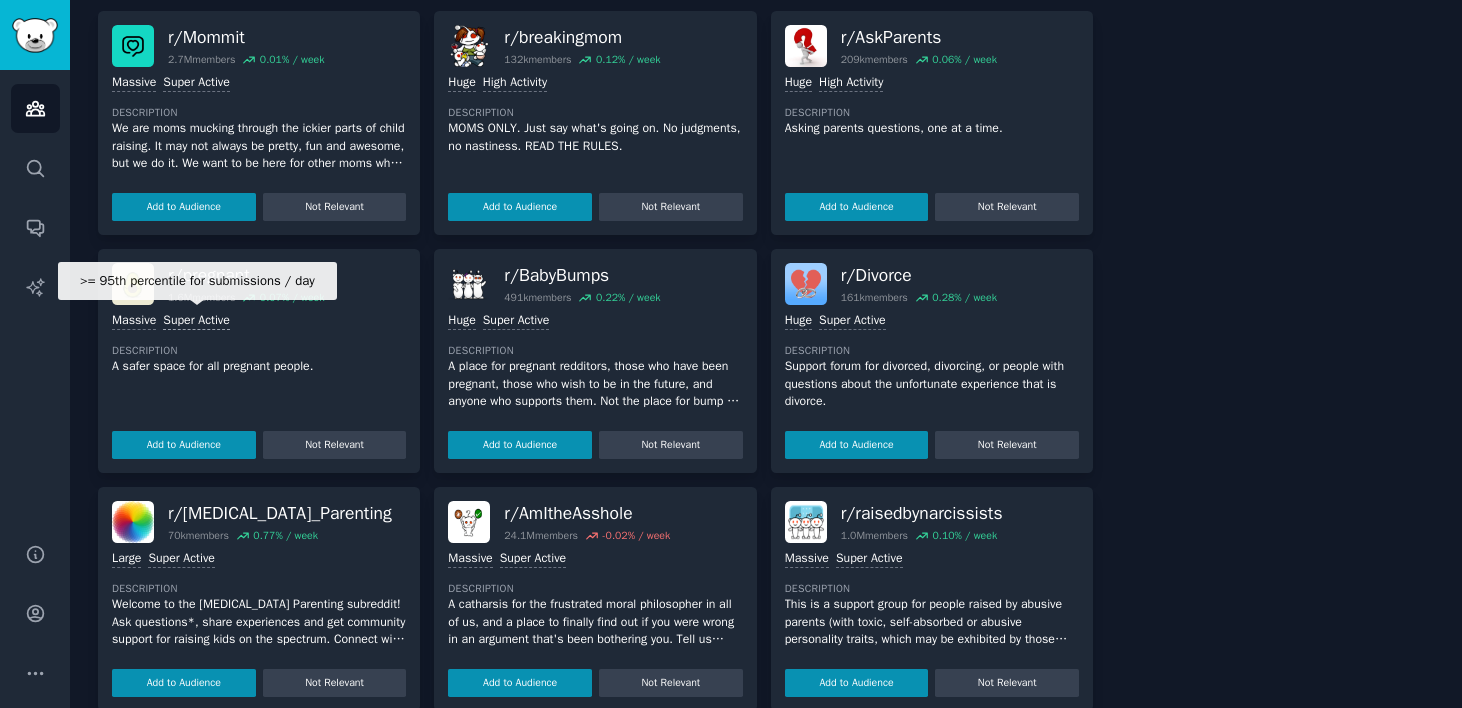 click on "Super Active" at bounding box center [196, 321] 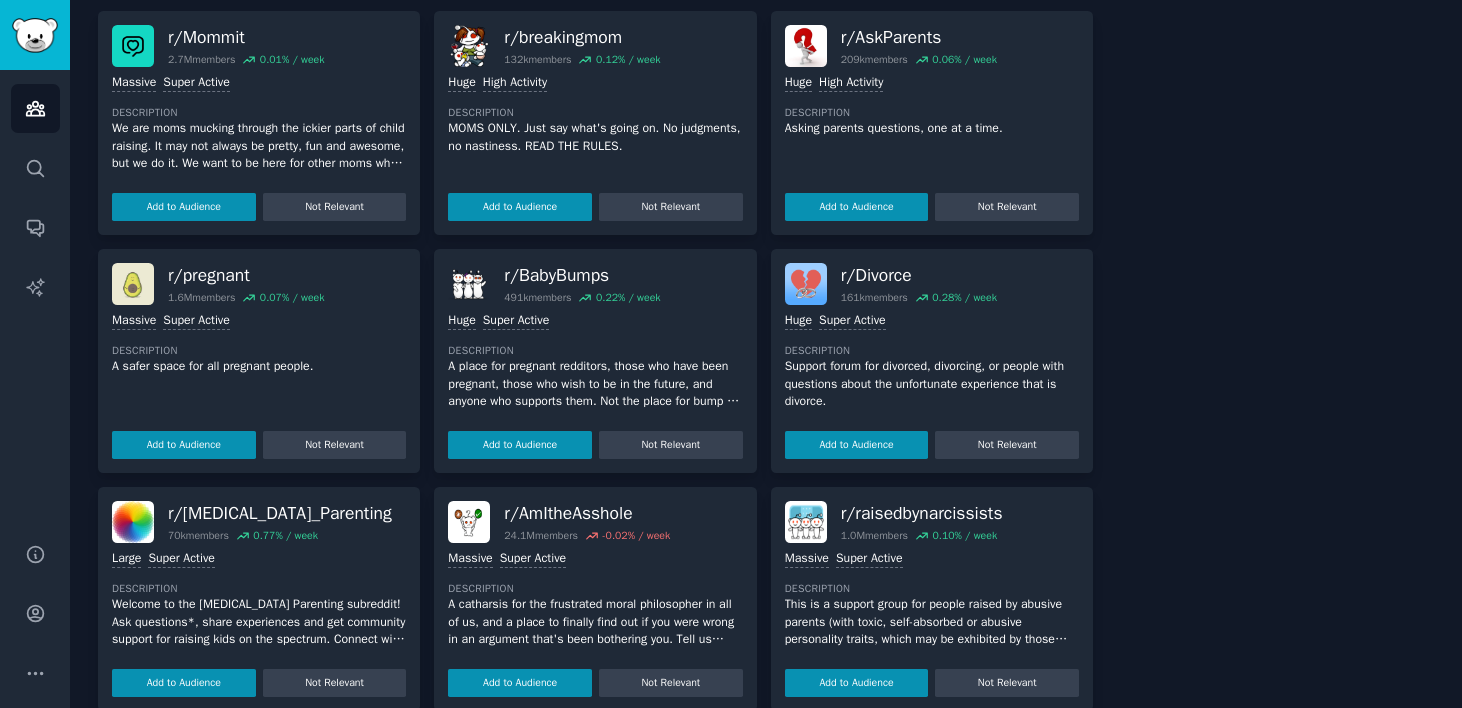 click at bounding box center (133, 284) 